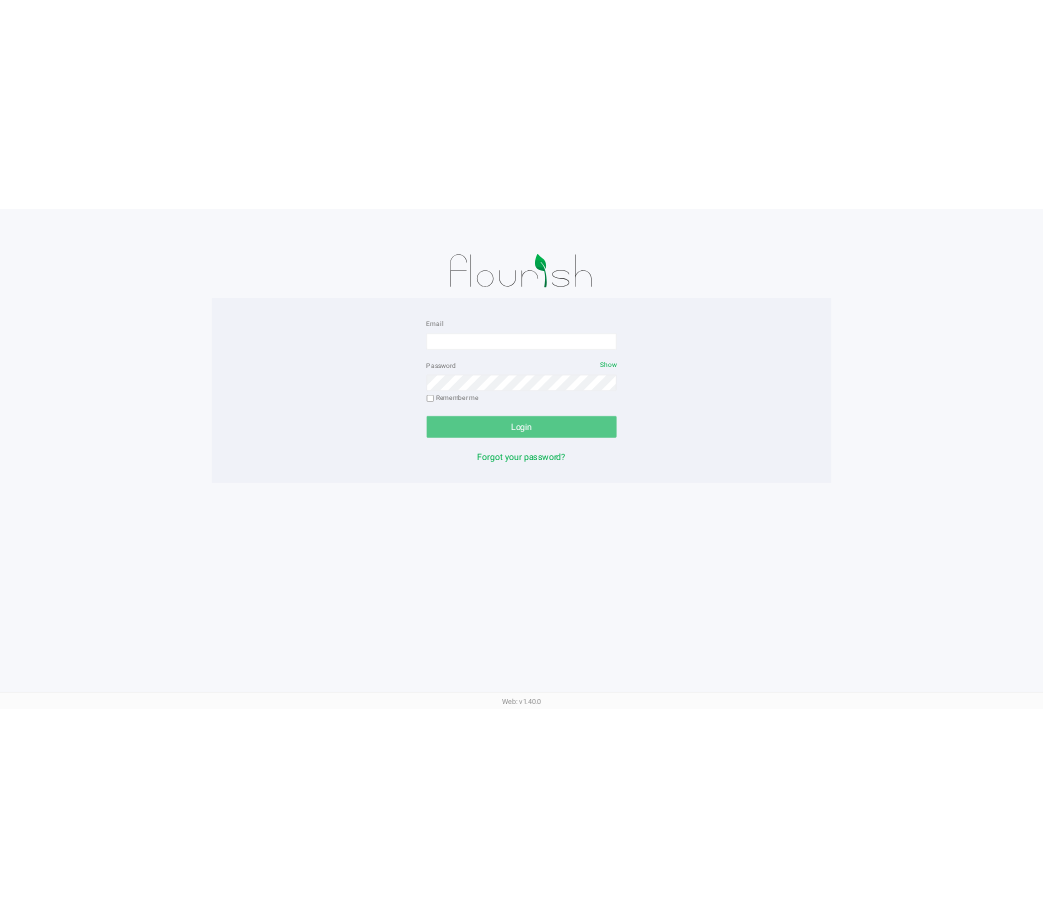 scroll, scrollTop: 0, scrollLeft: 0, axis: both 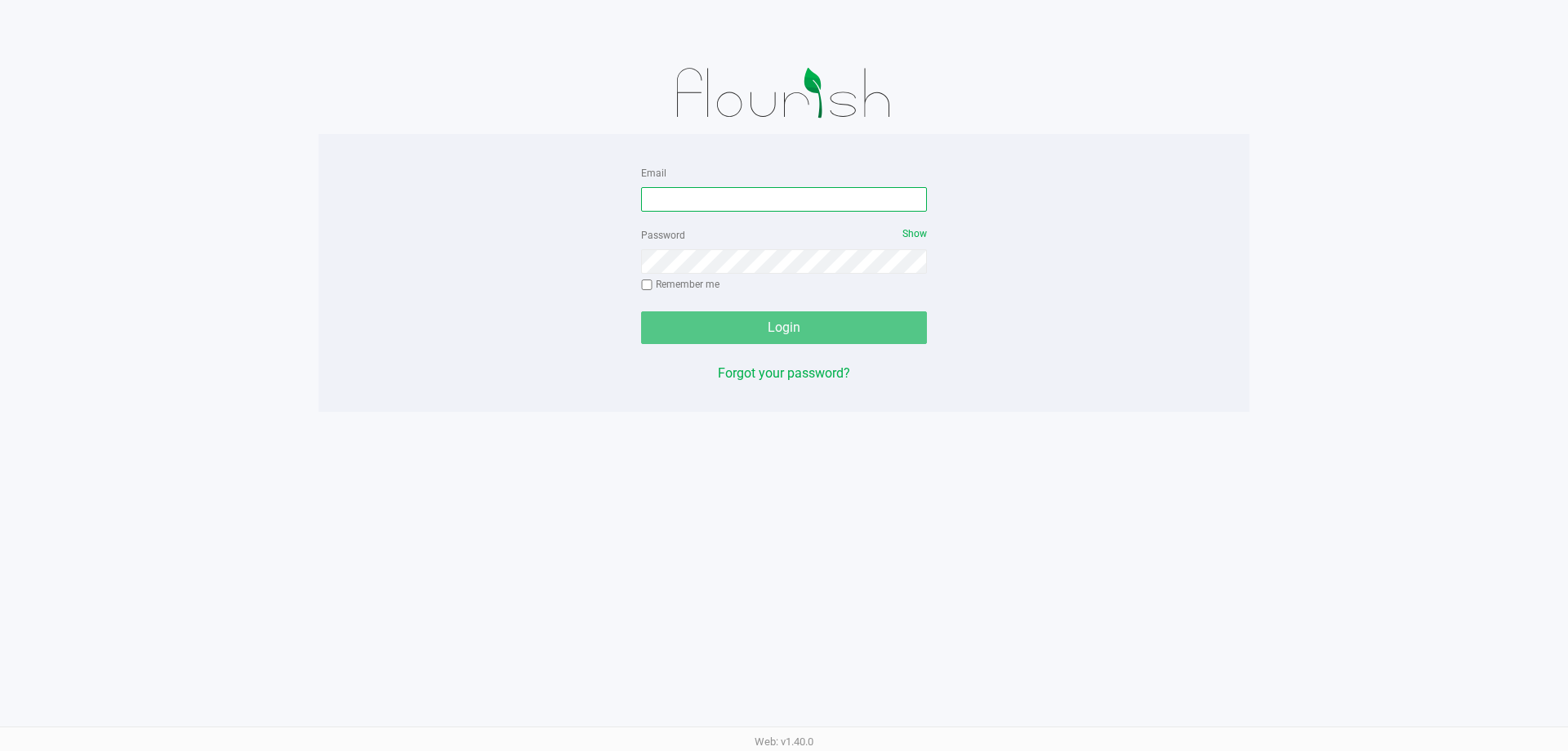 click on "Email" at bounding box center (784, 199) 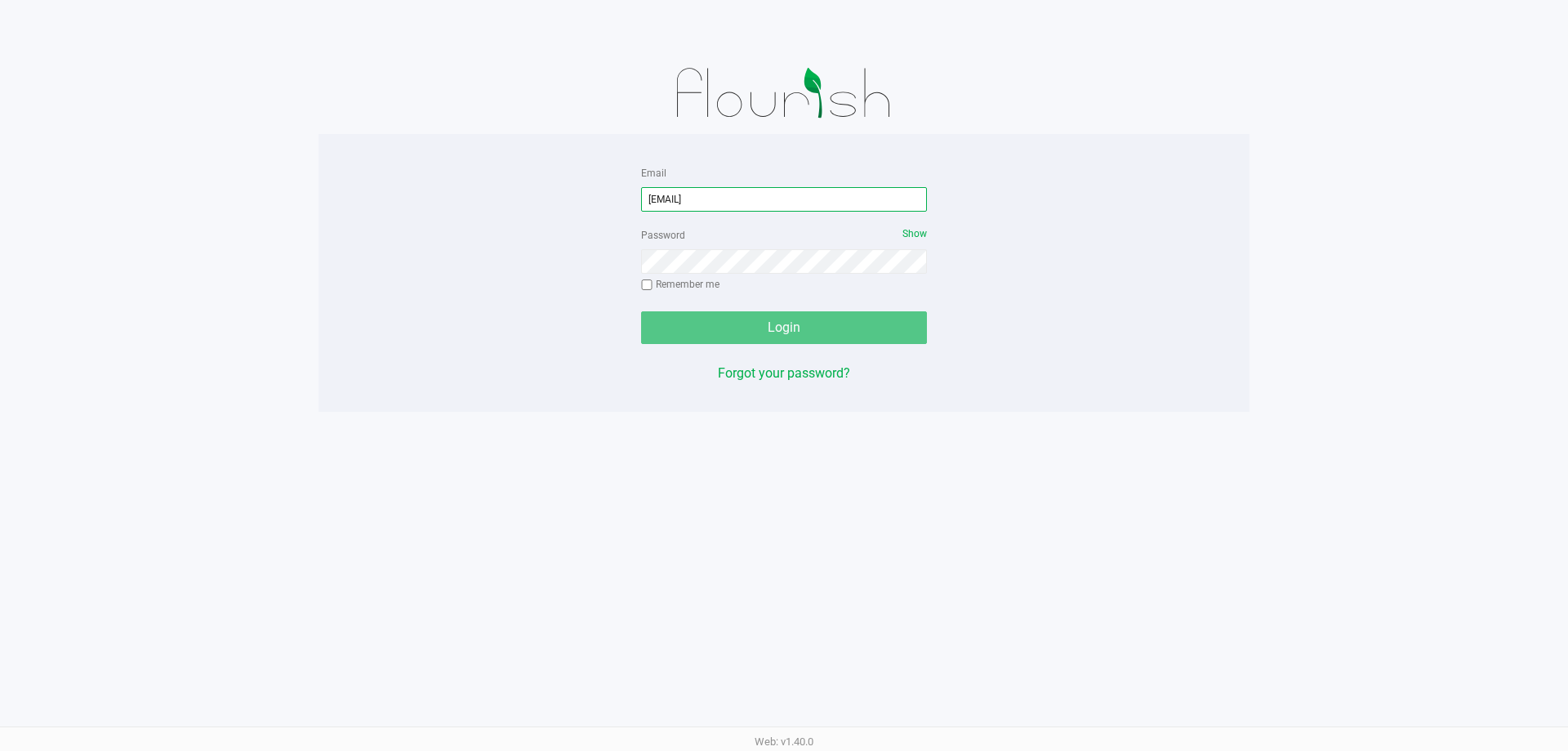 type on "[EMAIL]" 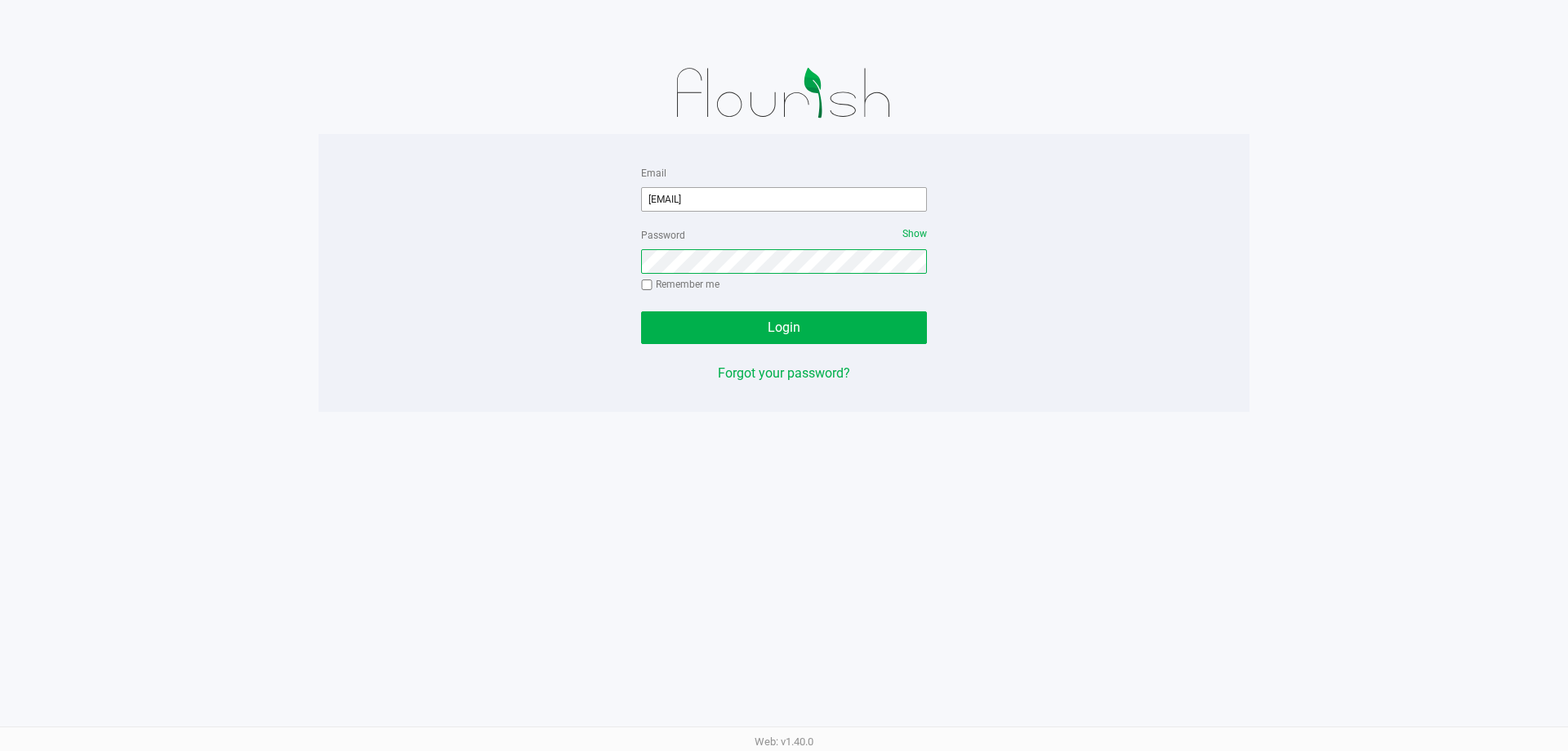 click on "Login" 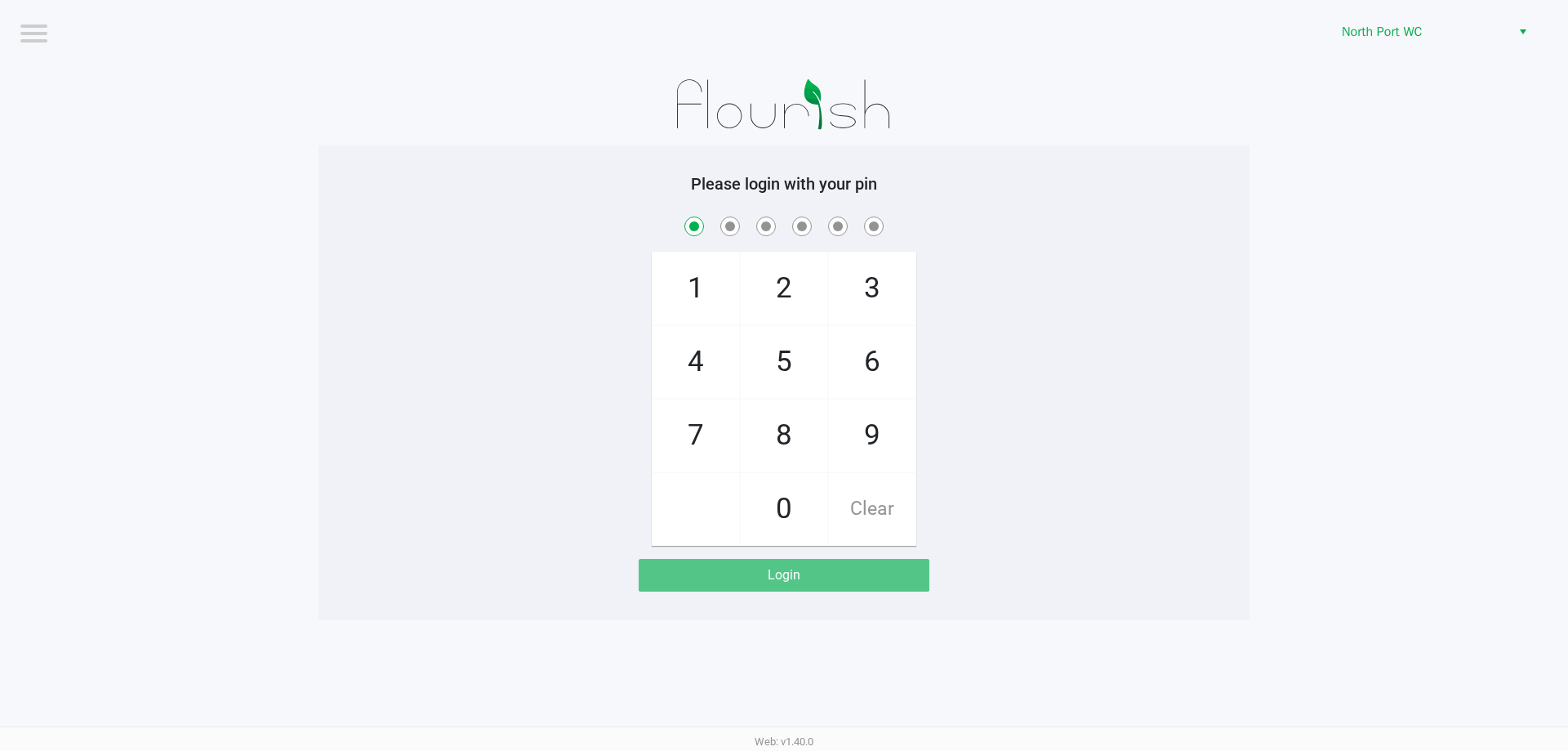 checkbox on "true" 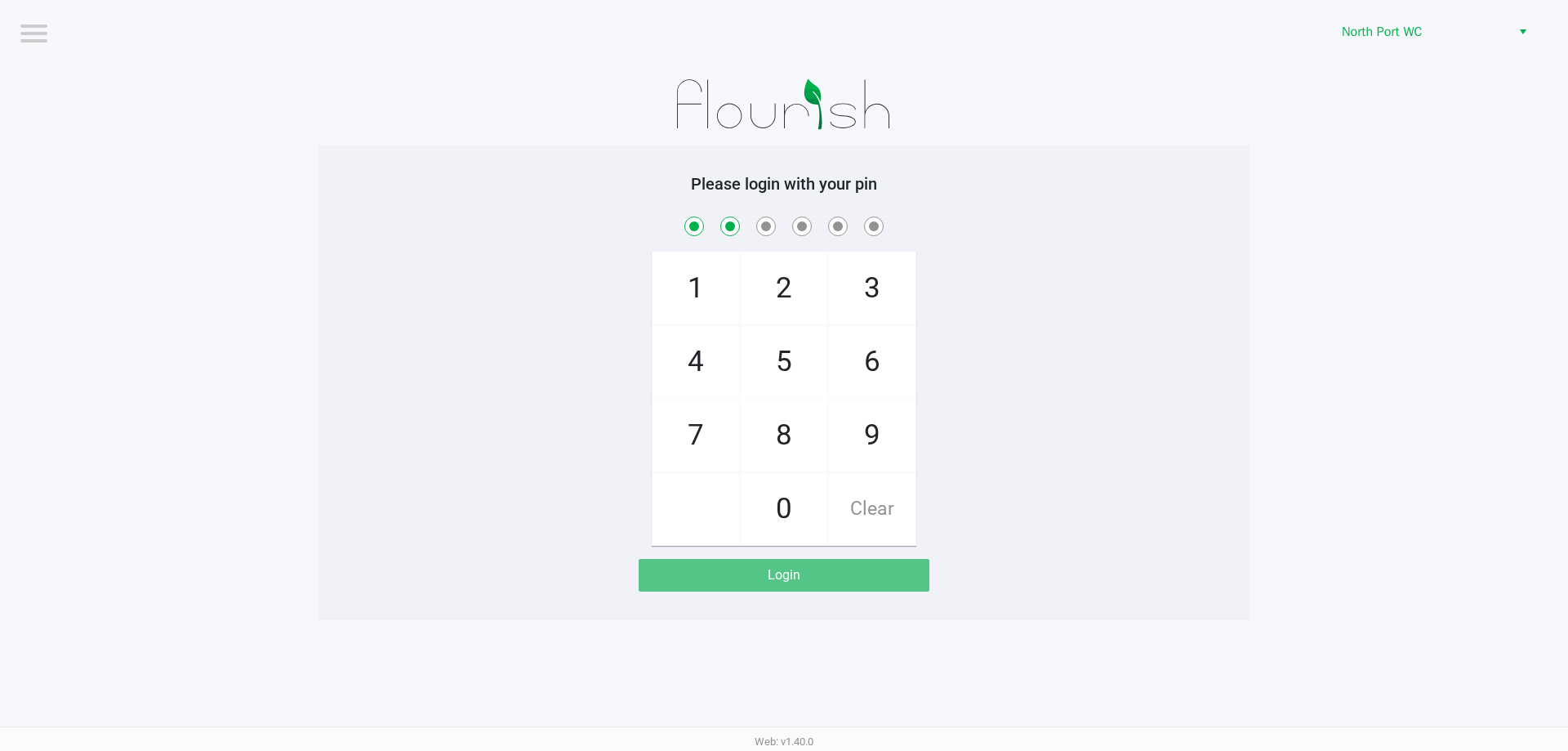 checkbox on "true" 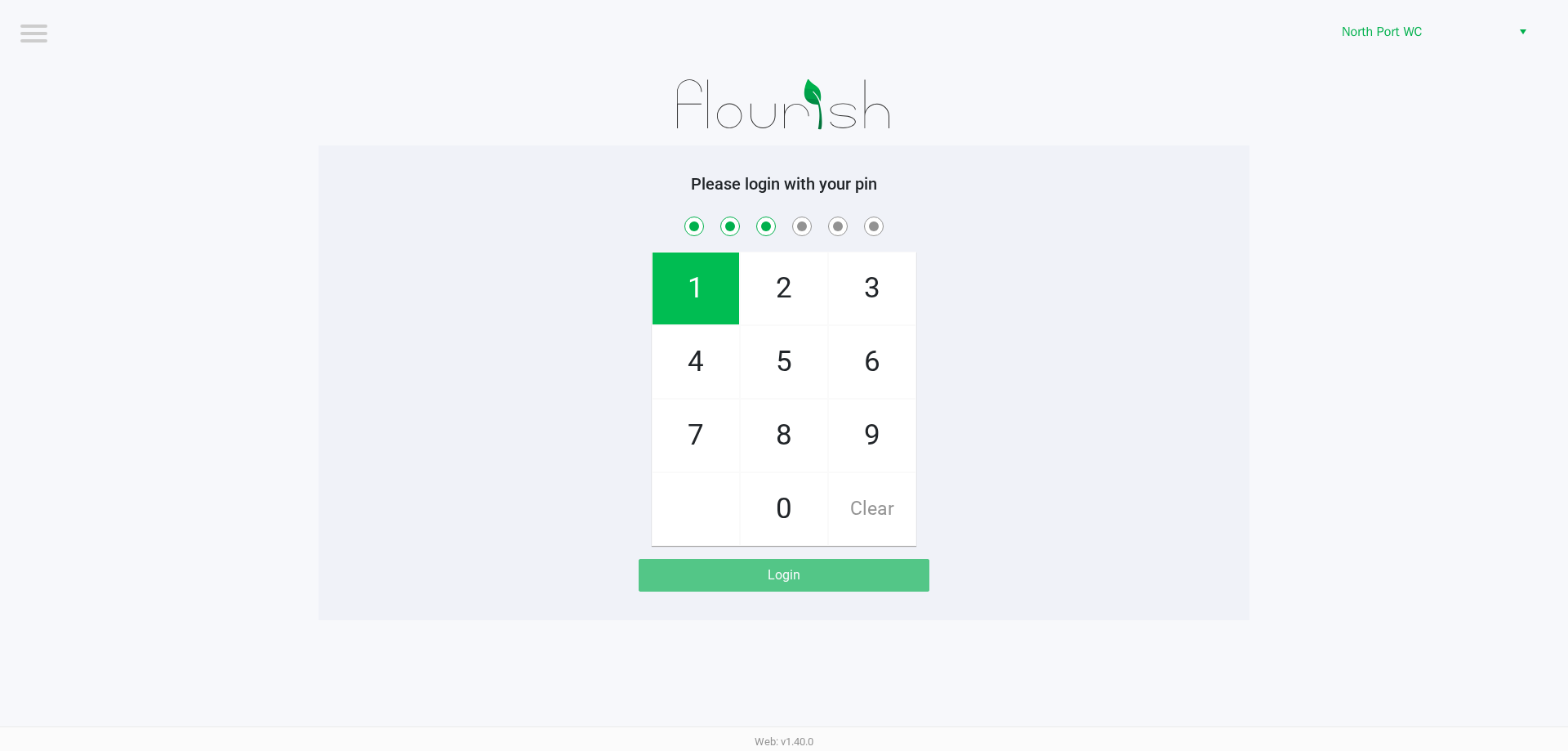 checkbox on "true" 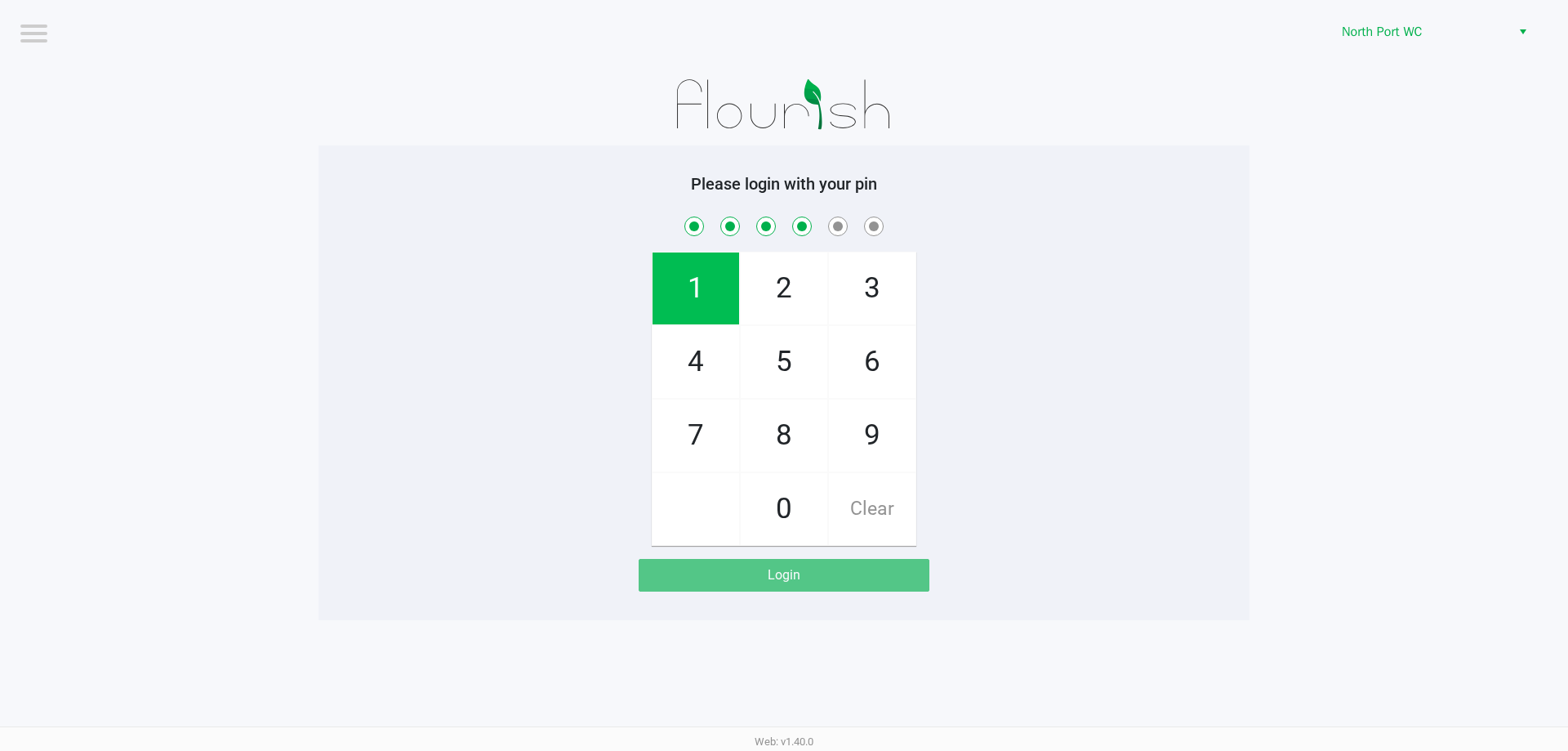 checkbox on "true" 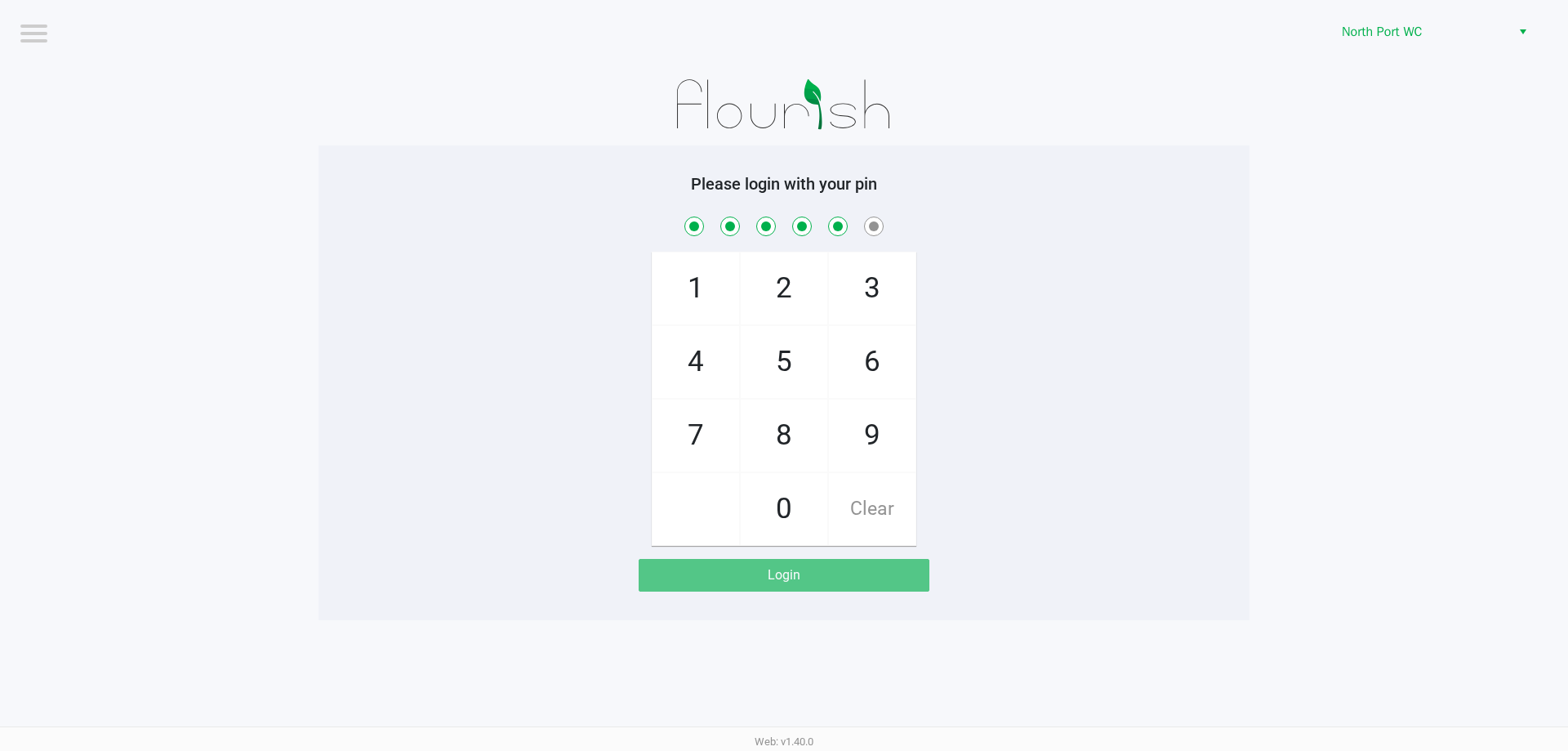 checkbox on "true" 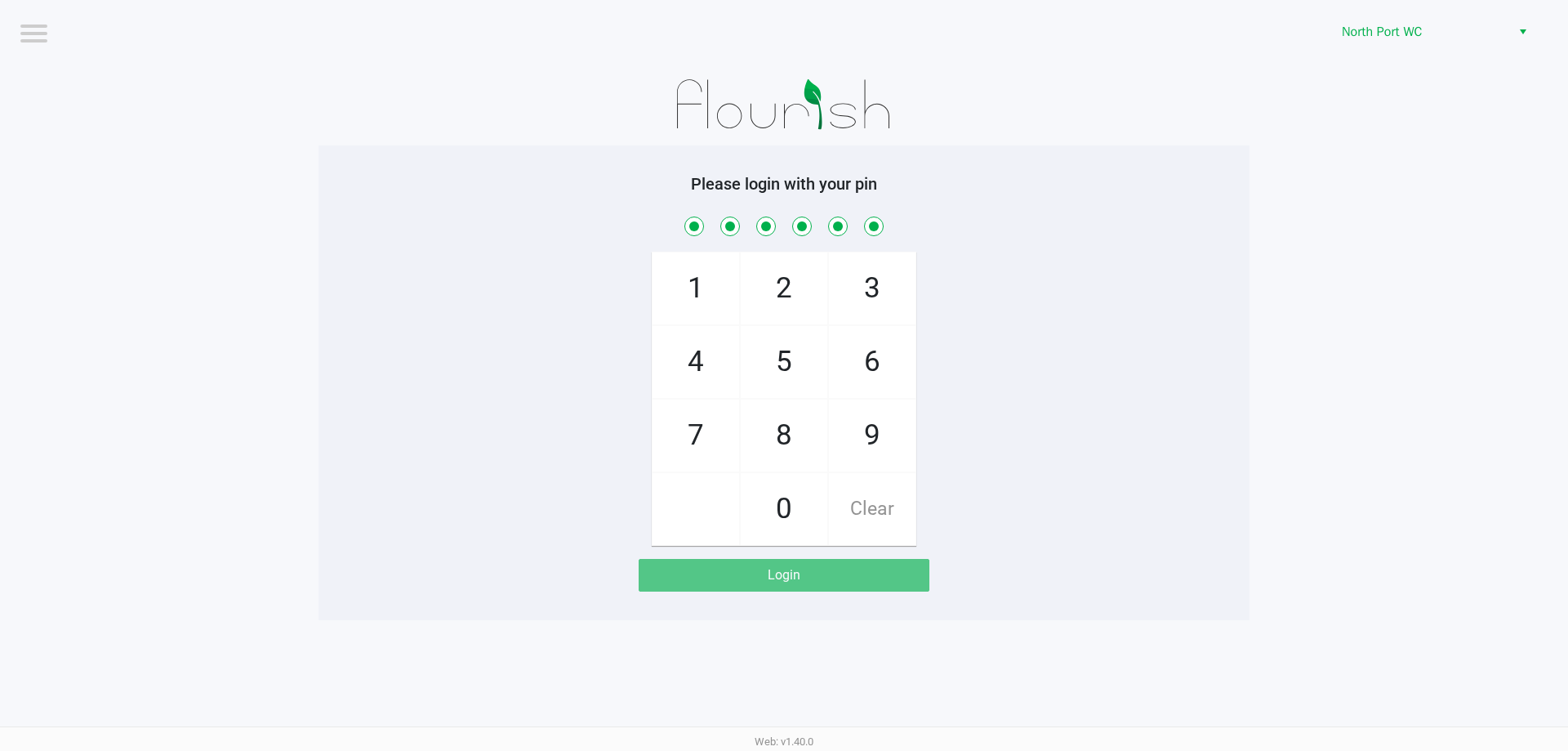 checkbox on "true" 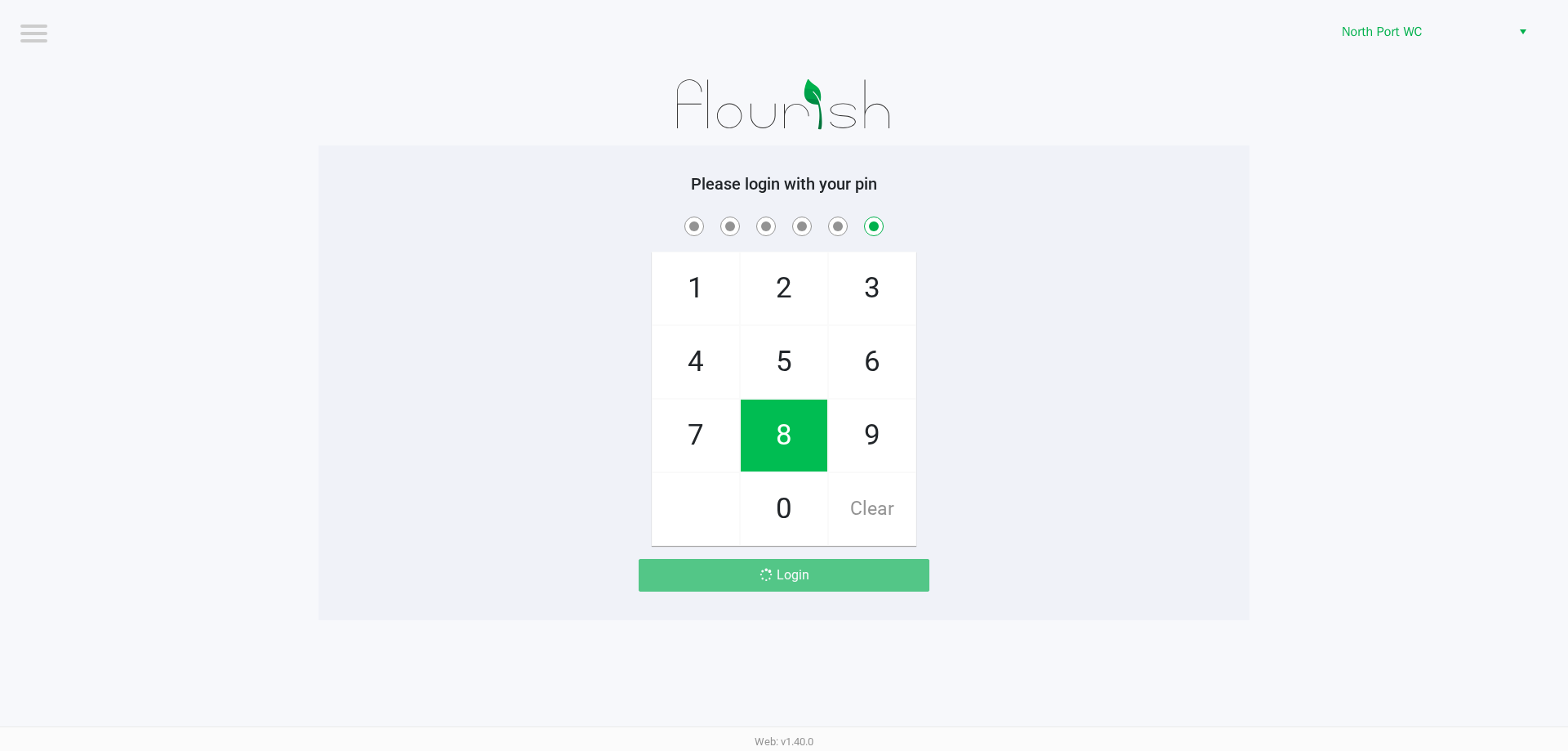 checkbox on "false" 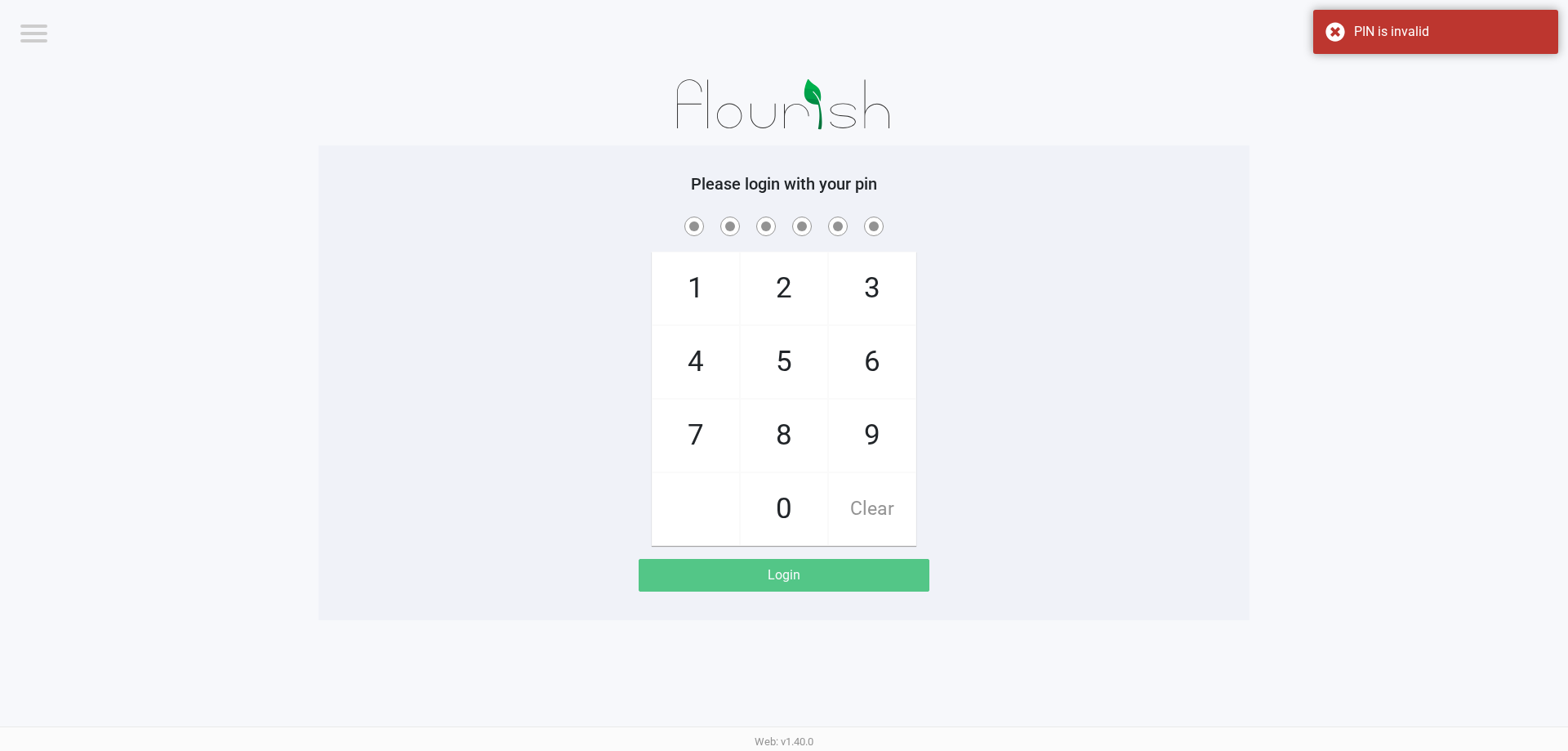 checkbox on "true" 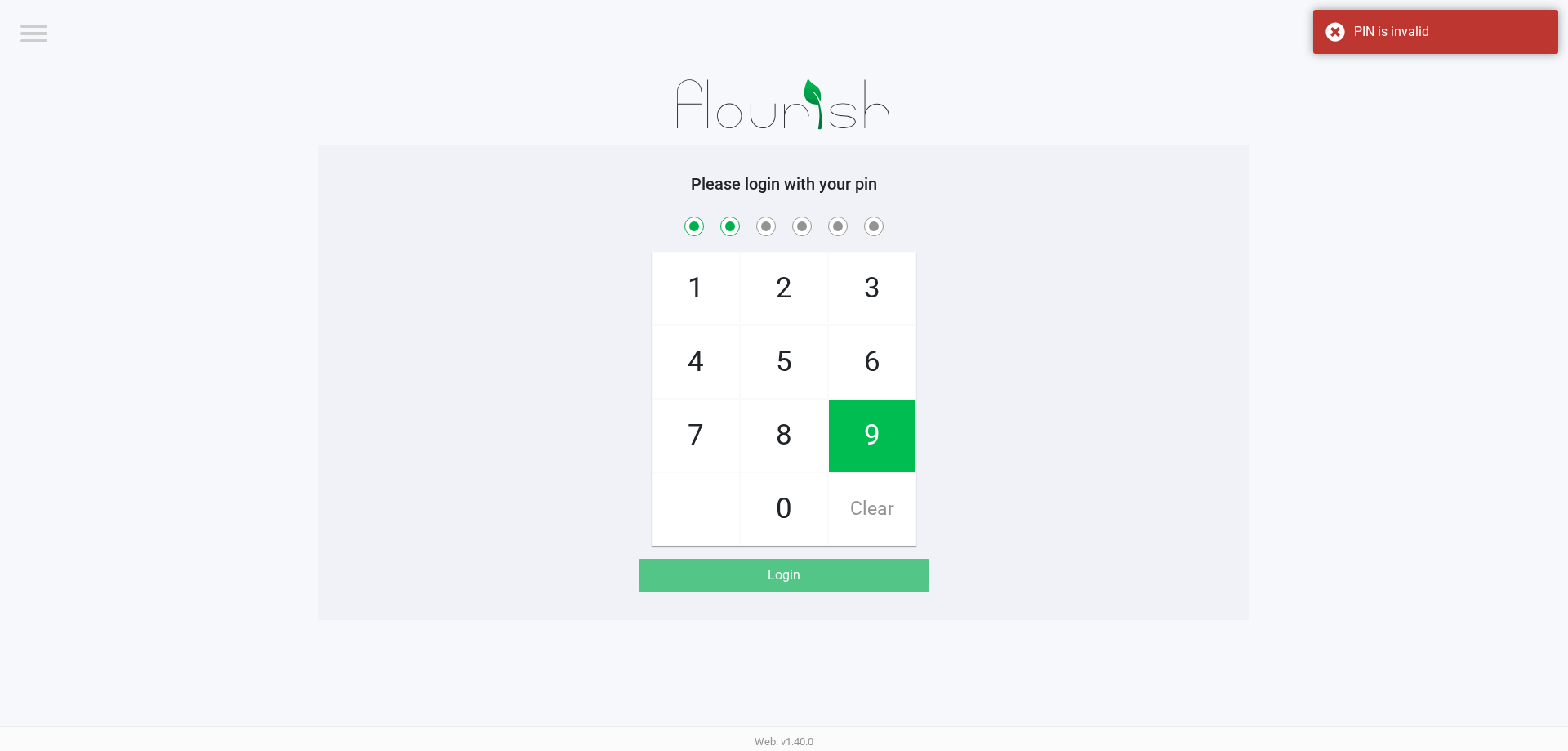 checkbox on "true" 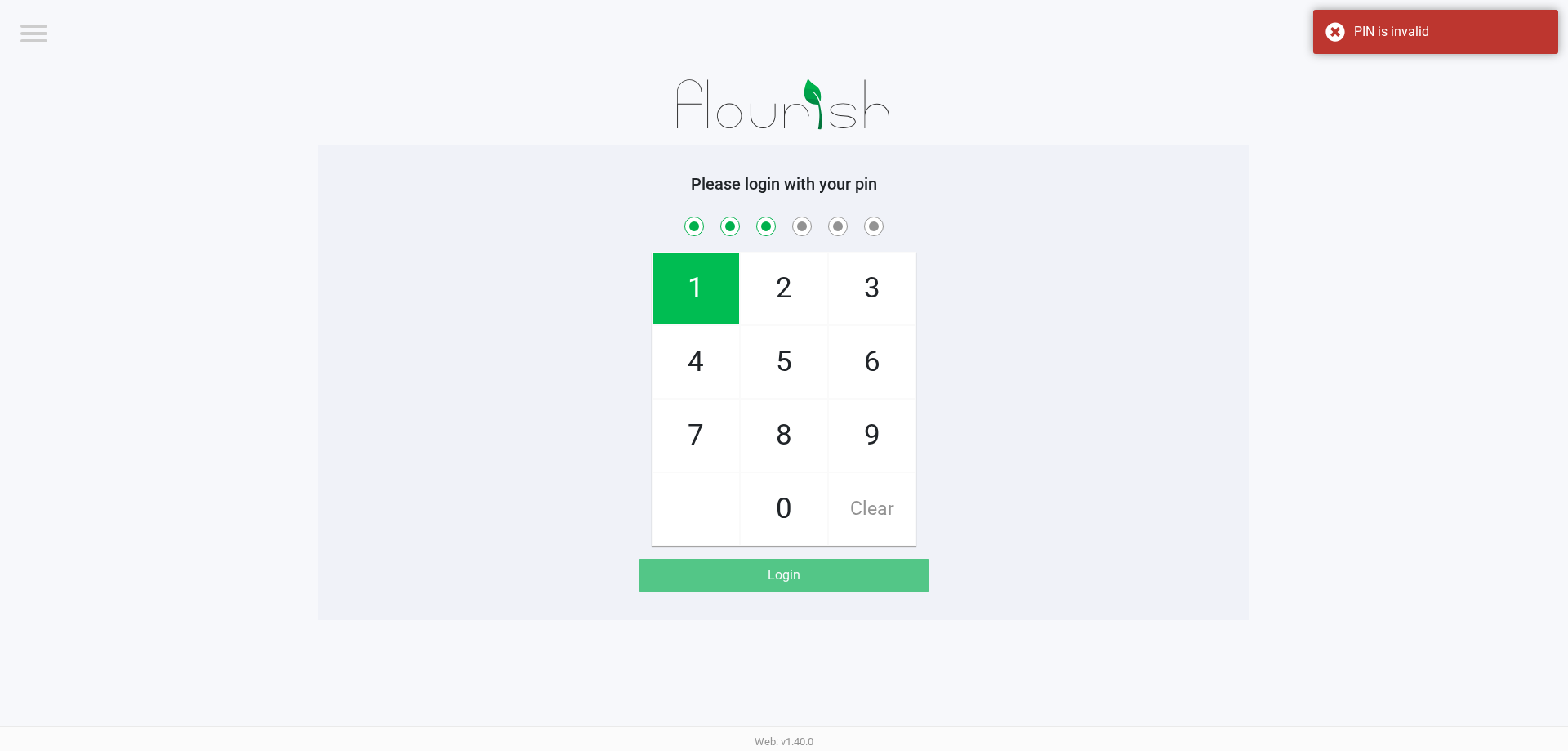 checkbox on "true" 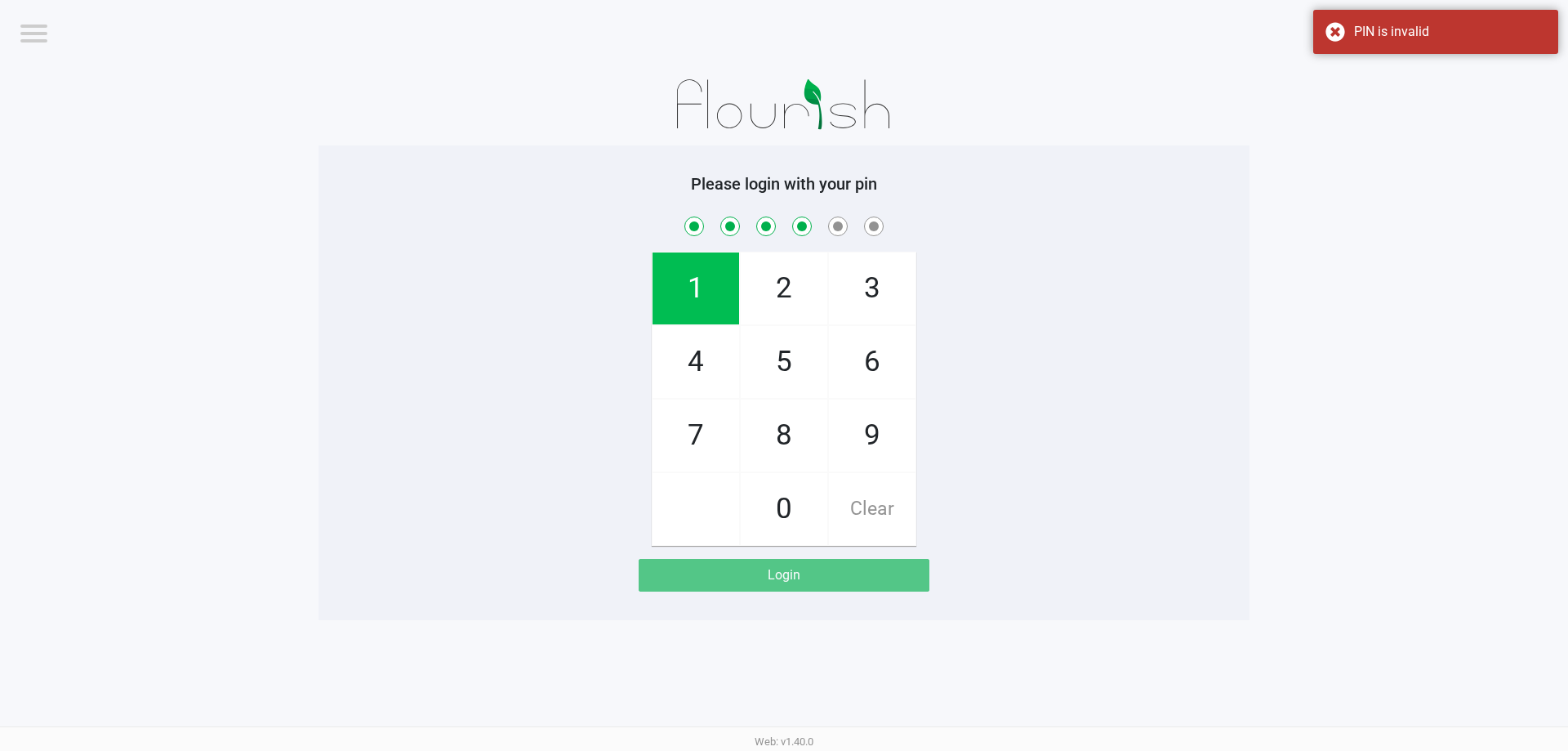 checkbox on "true" 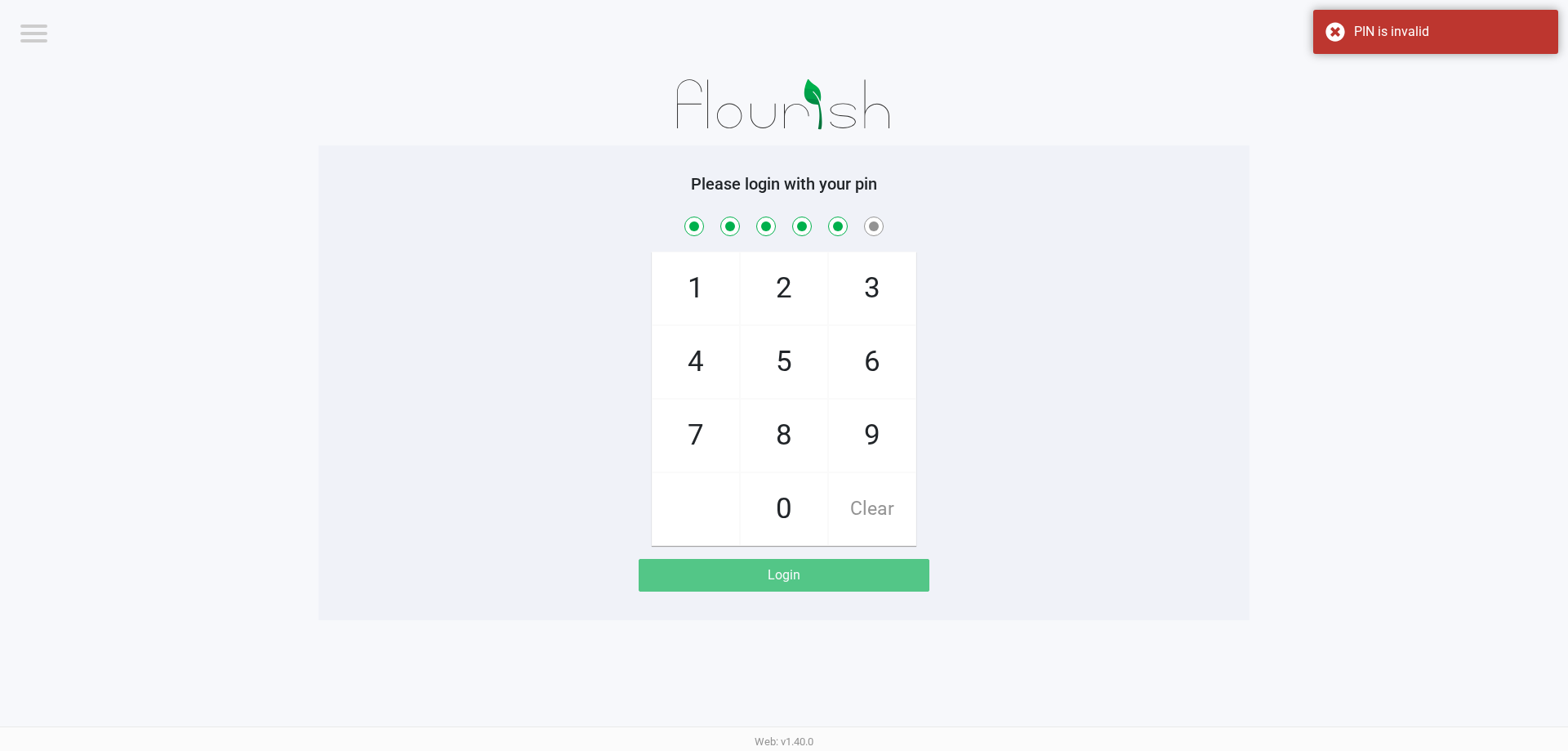 checkbox on "true" 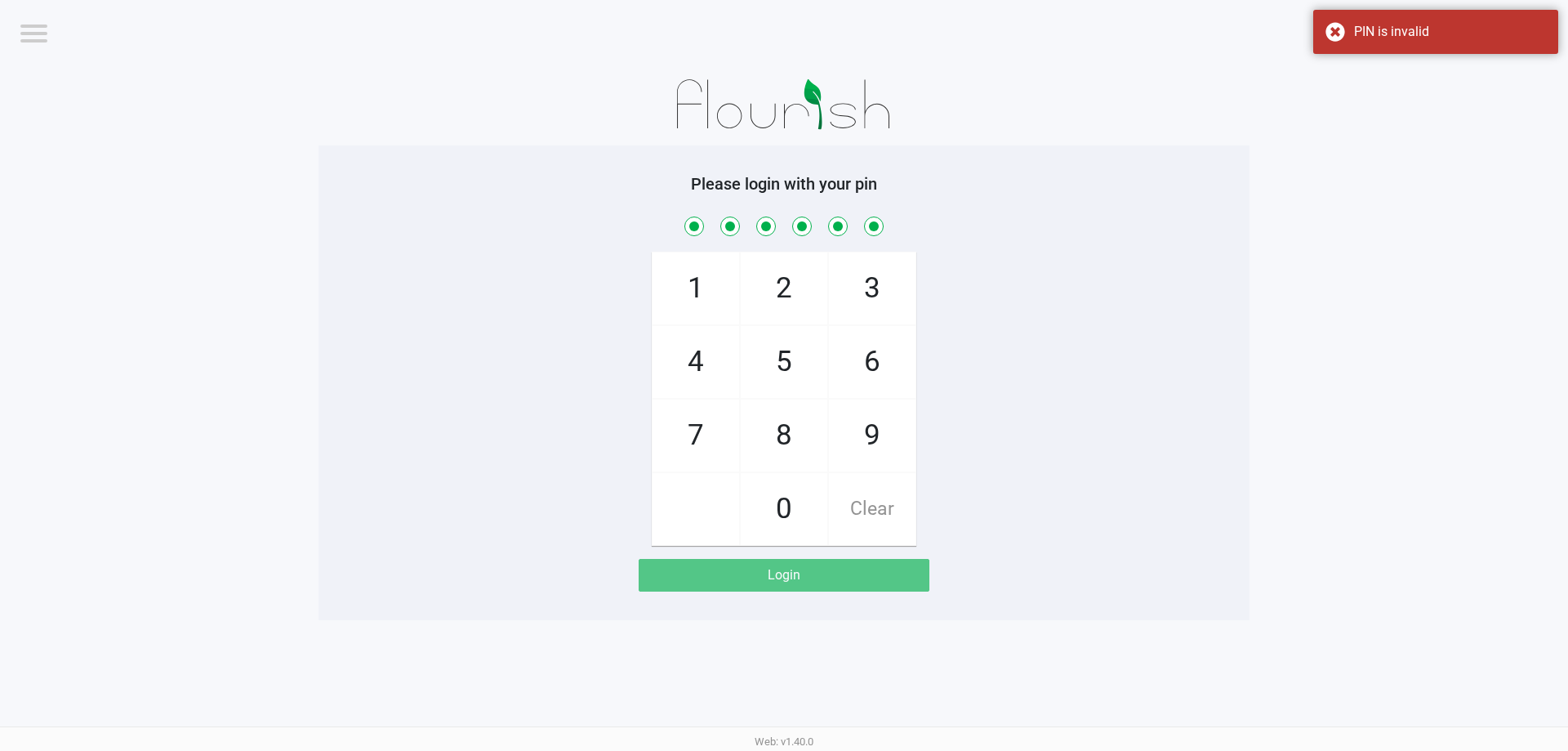 checkbox on "true" 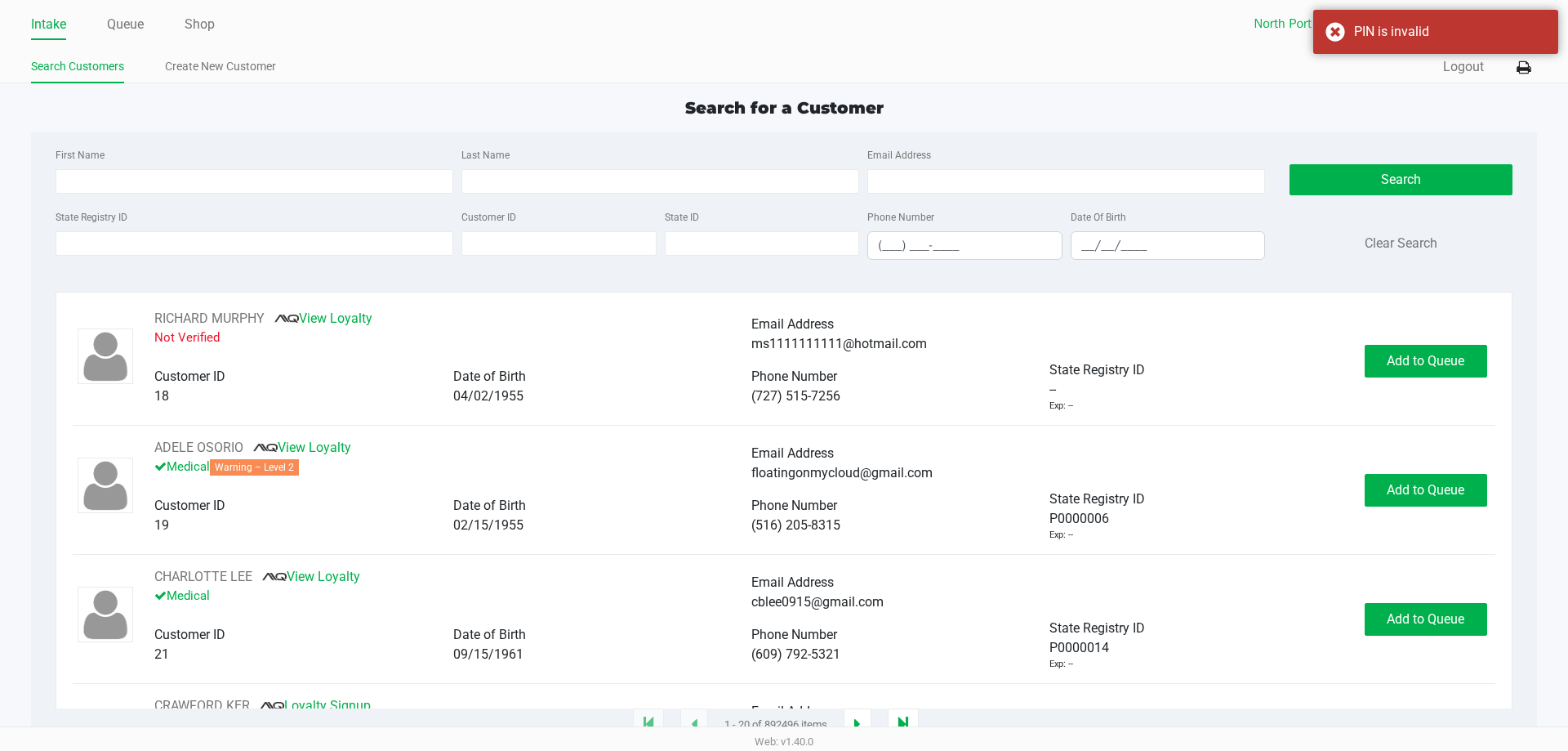 click on "Intake Queue Shop" 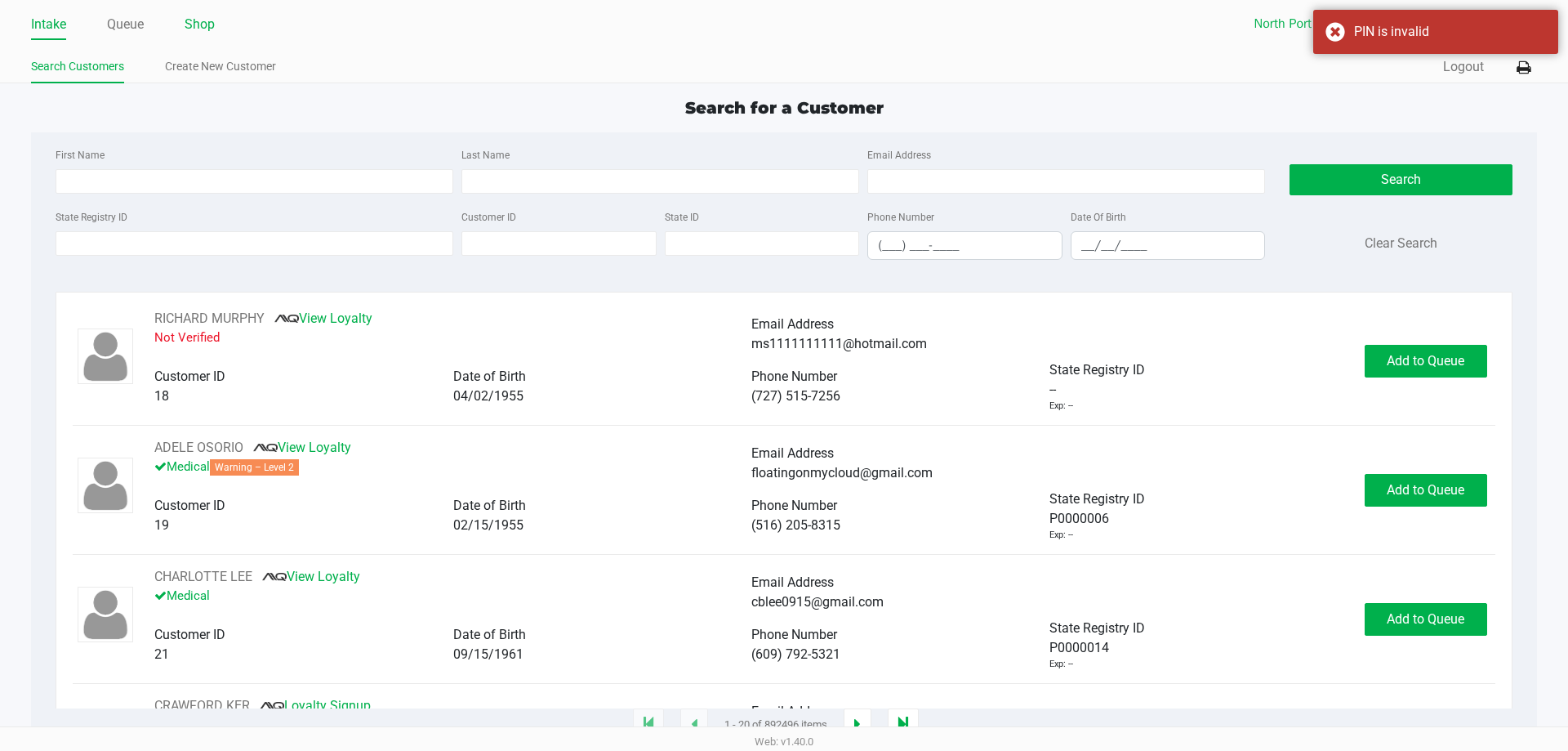 click on "Shop" 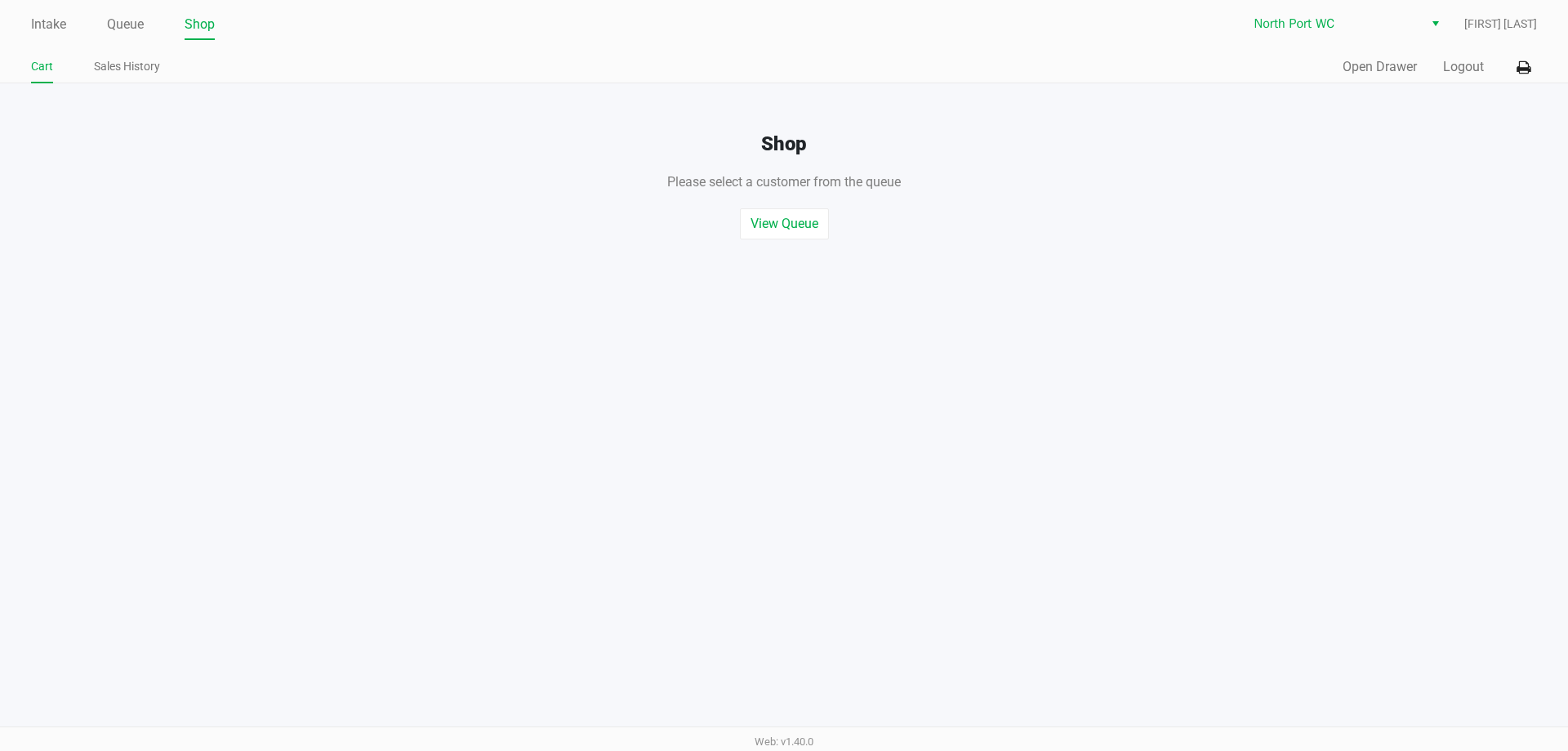 click on "Intake Queue Shop North Port WC [FIRST] [LAST] Cart Sales History Quick Sale Open Drawer Logout" 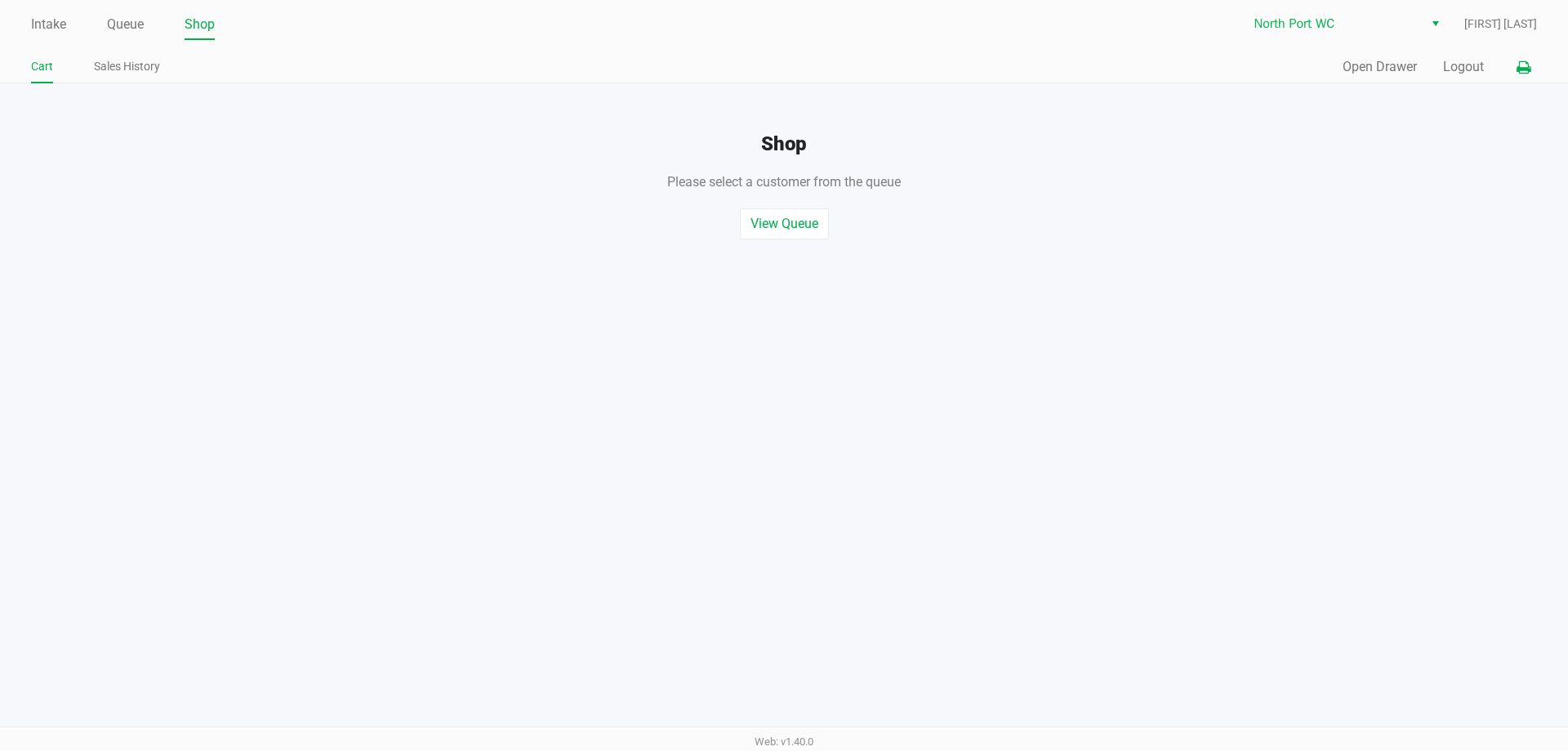 click 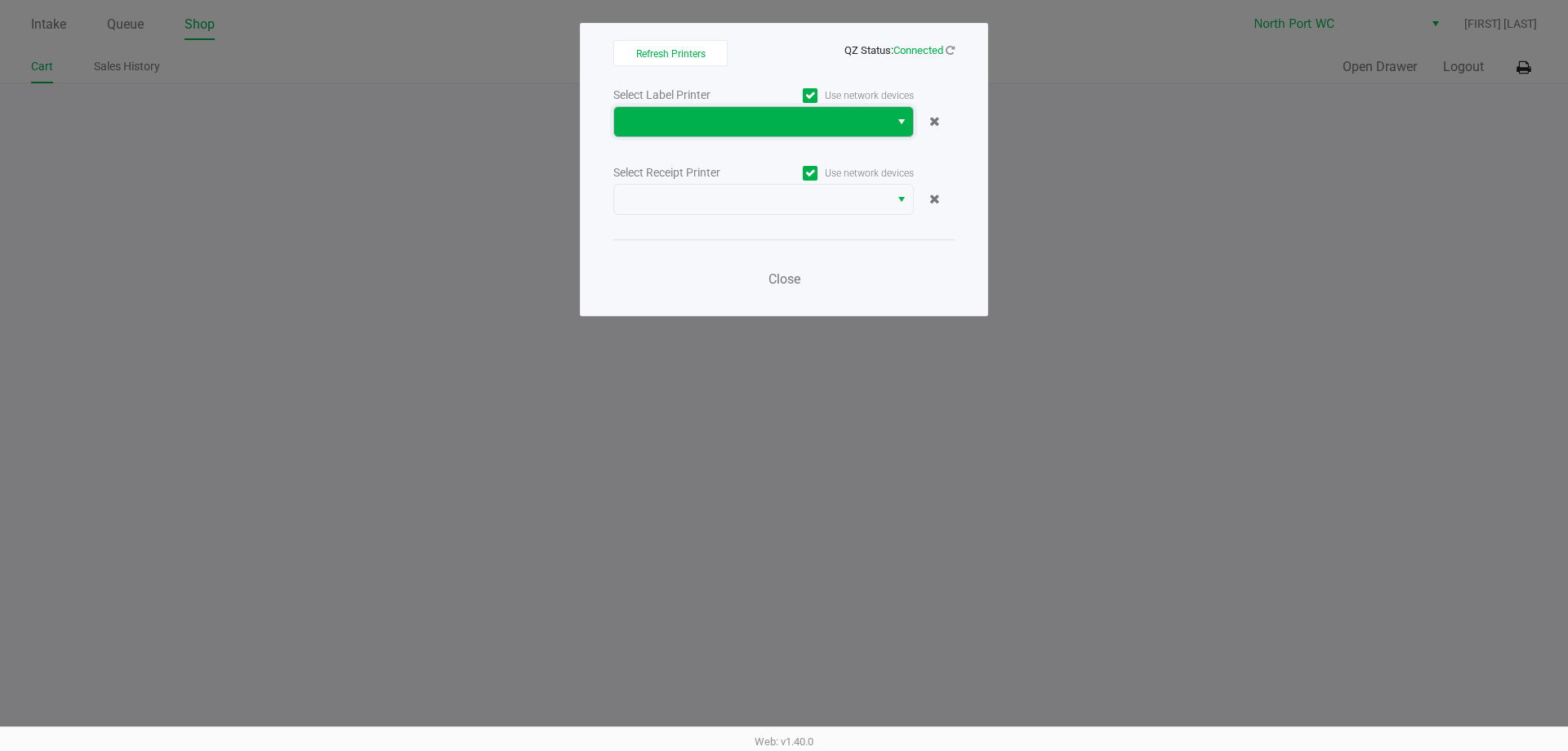 click at bounding box center (751, 122) 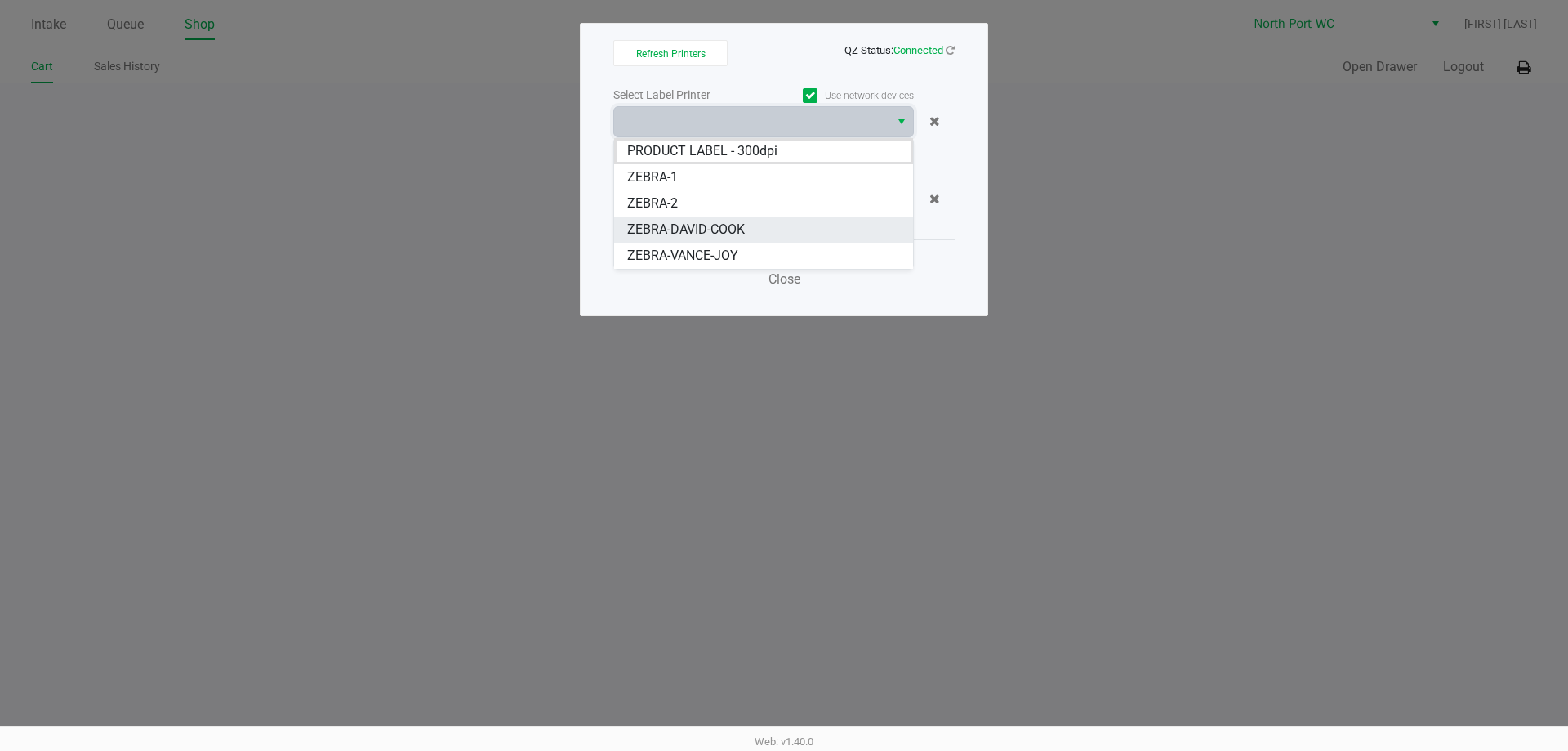 click on "ZEBRA-DAVID-COOK" at bounding box center (686, 230) 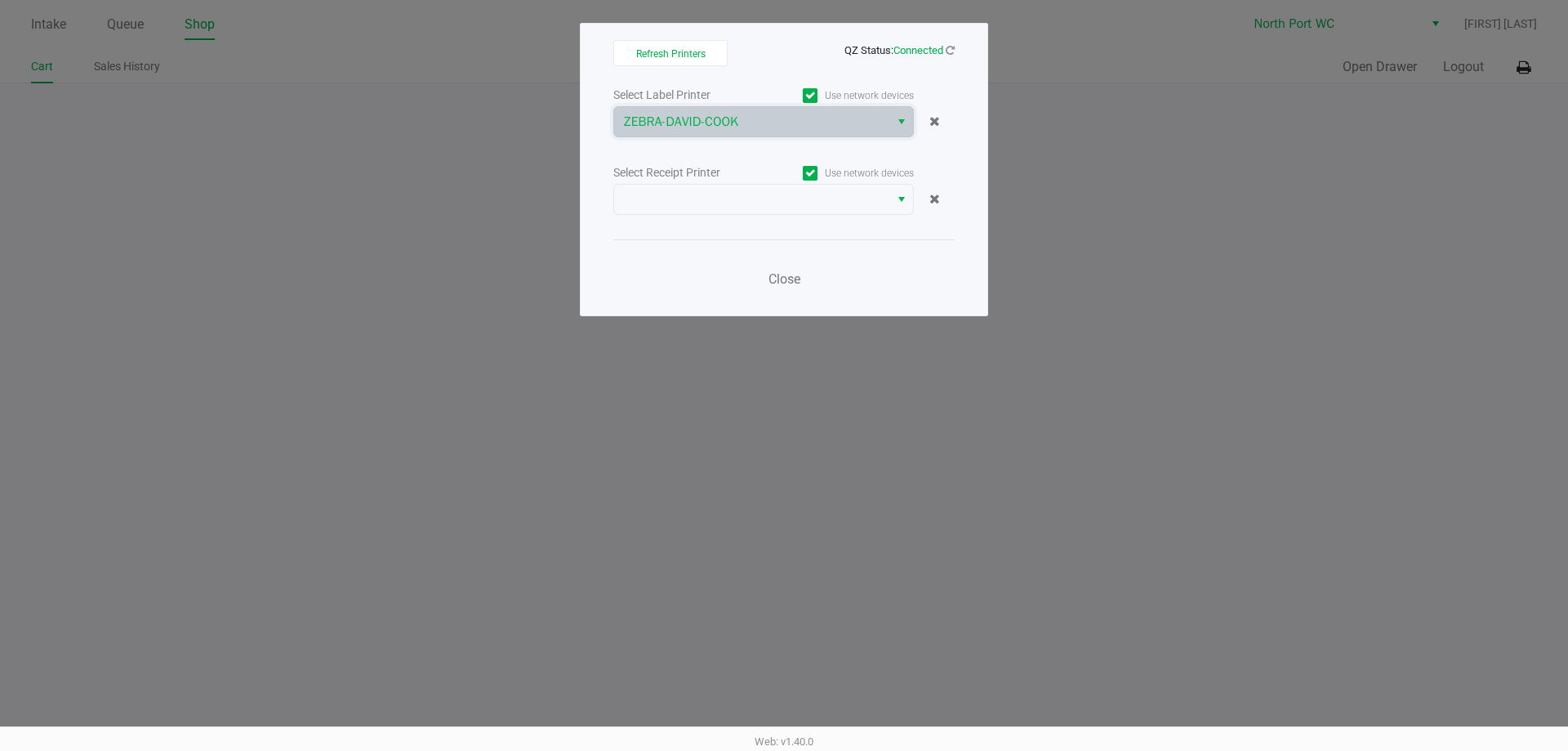 click on "Select Receipt Printer   Use network devices" 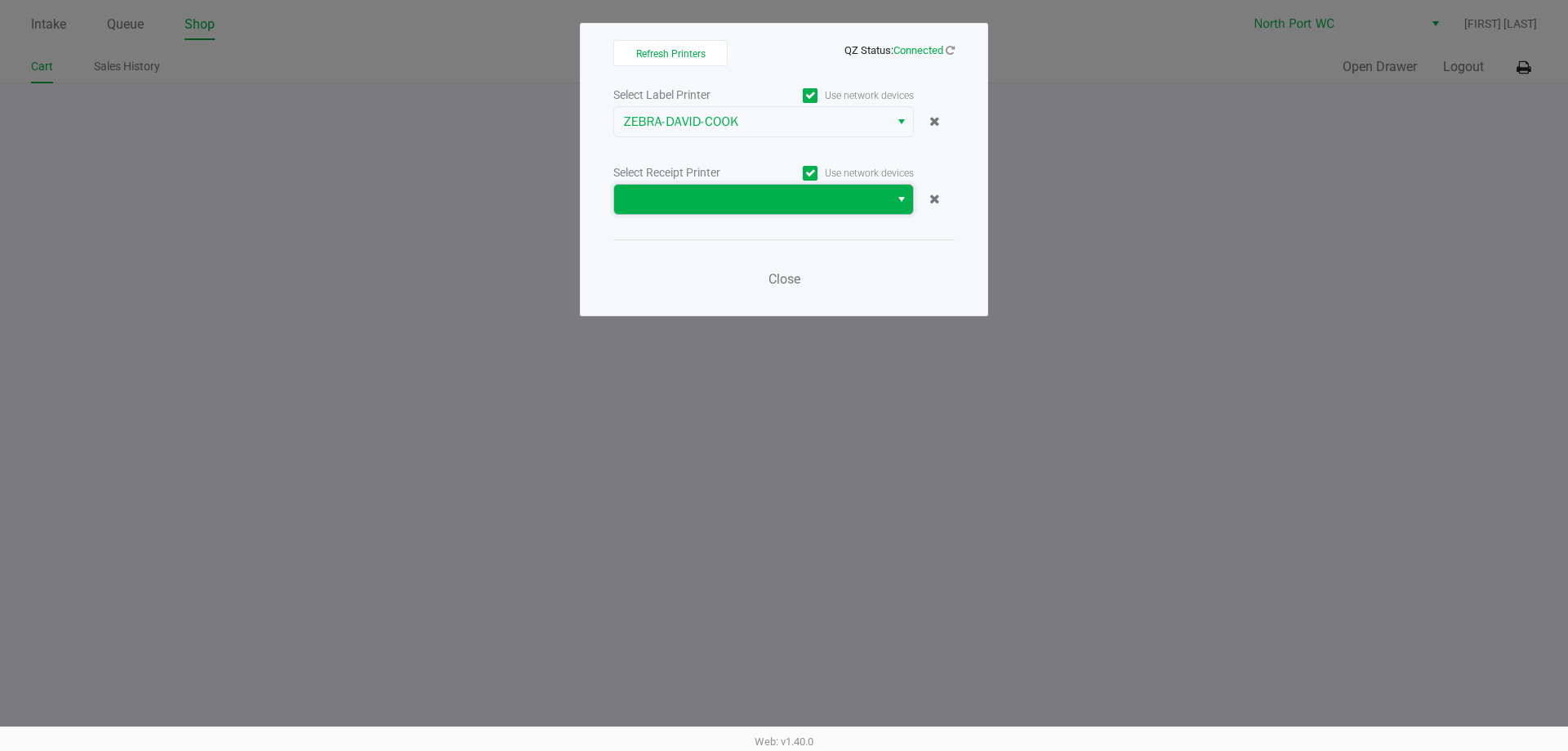 click at bounding box center (751, 199) 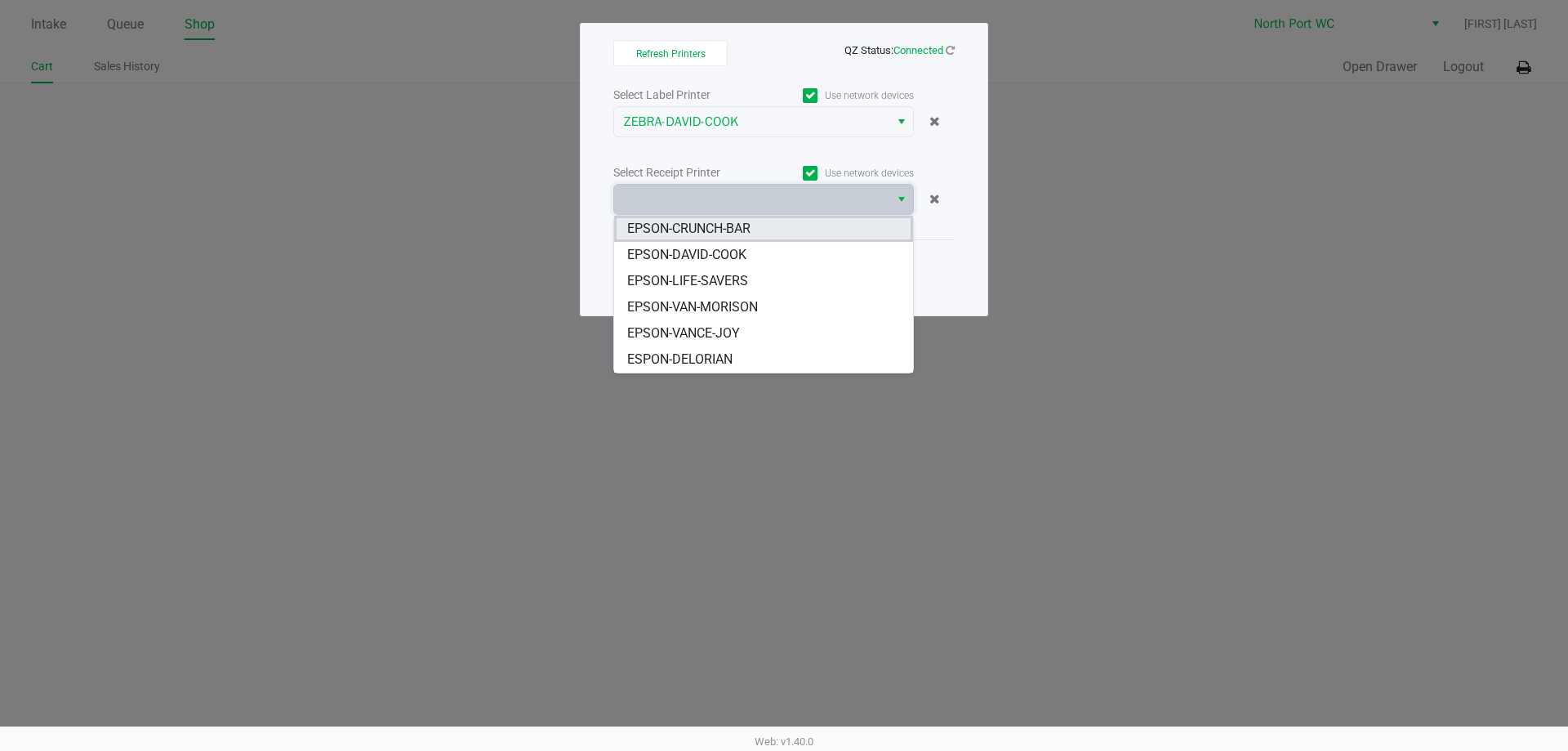 click on "EPSON-CRUNCH-BAR" at bounding box center (688, 229) 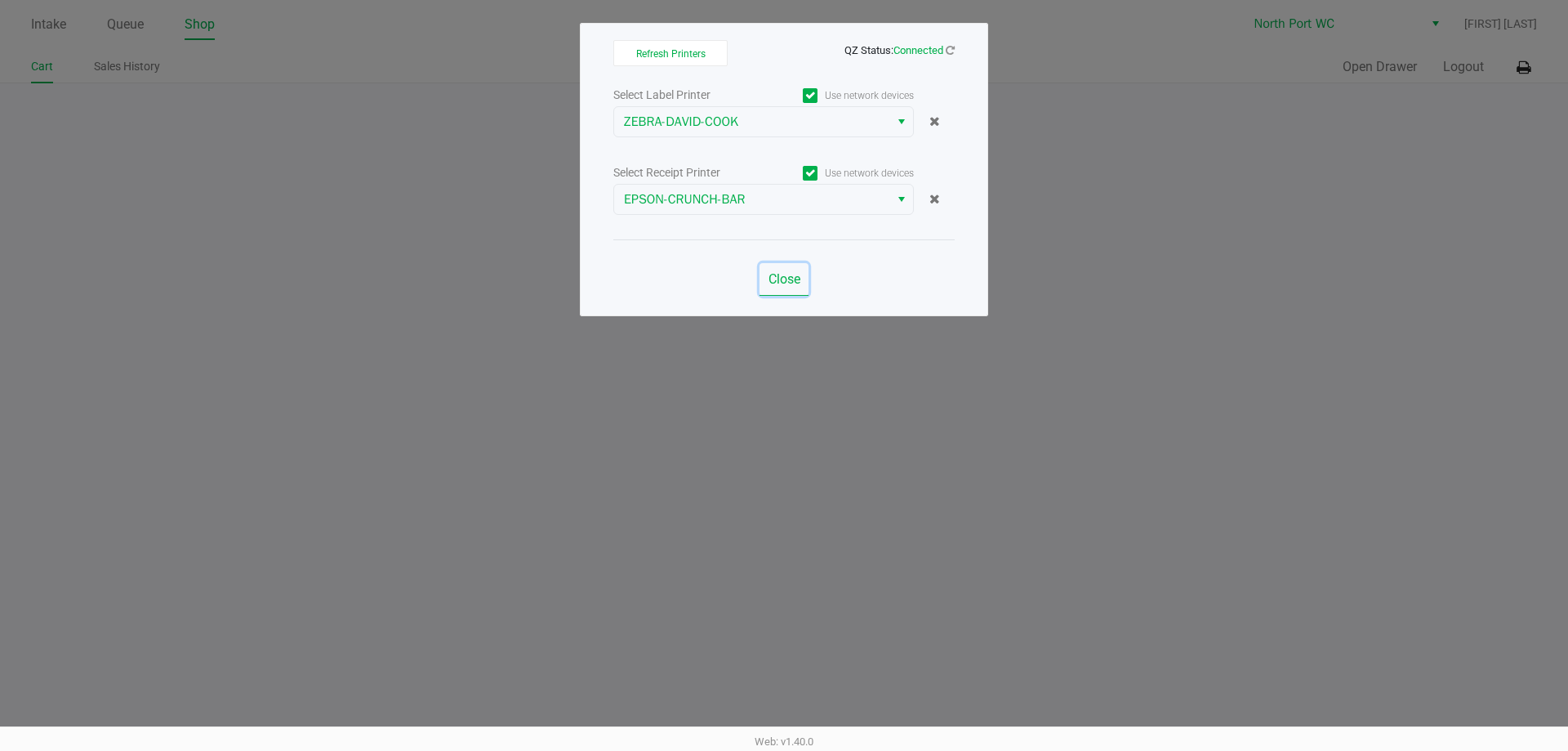 click on "Close" 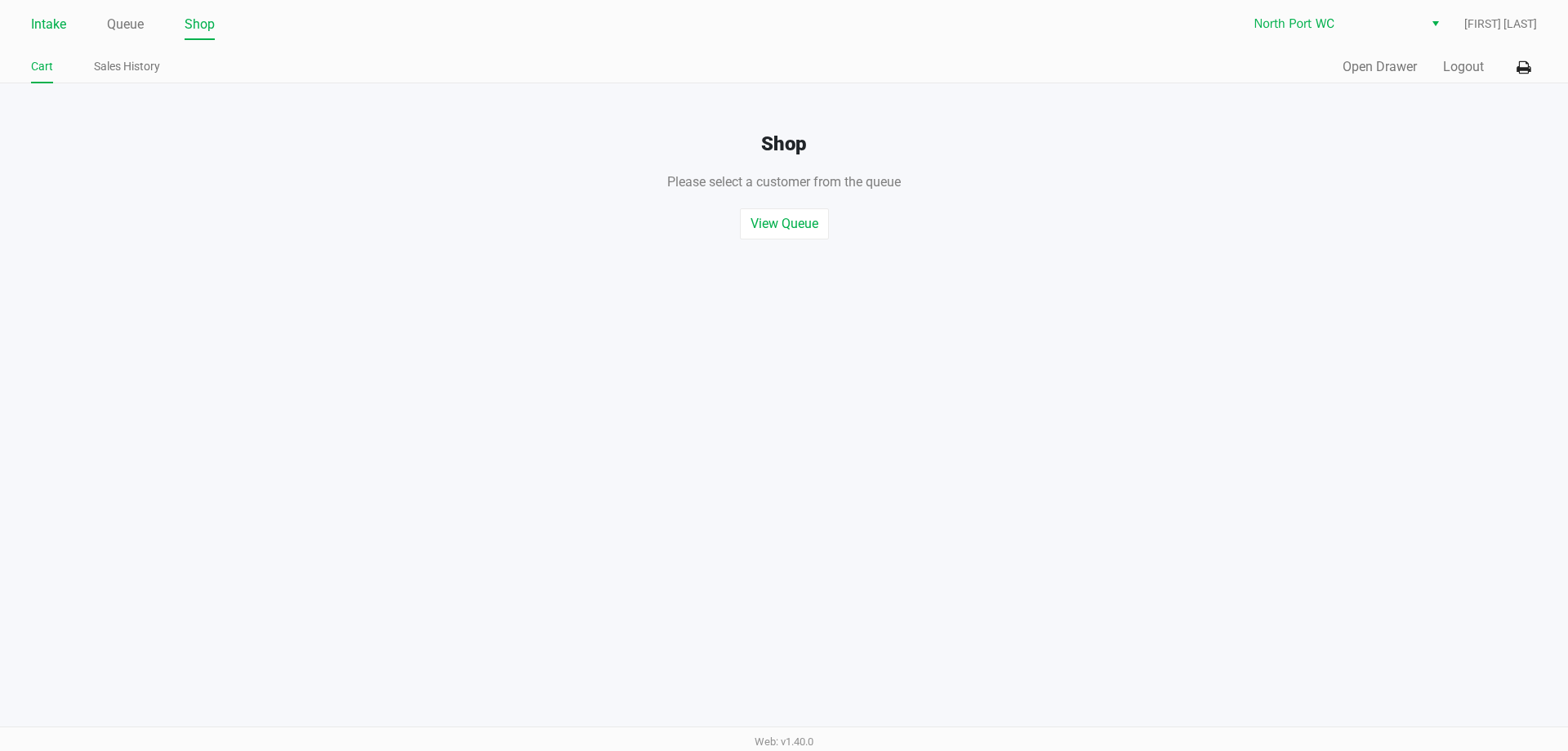 click on "Intake" 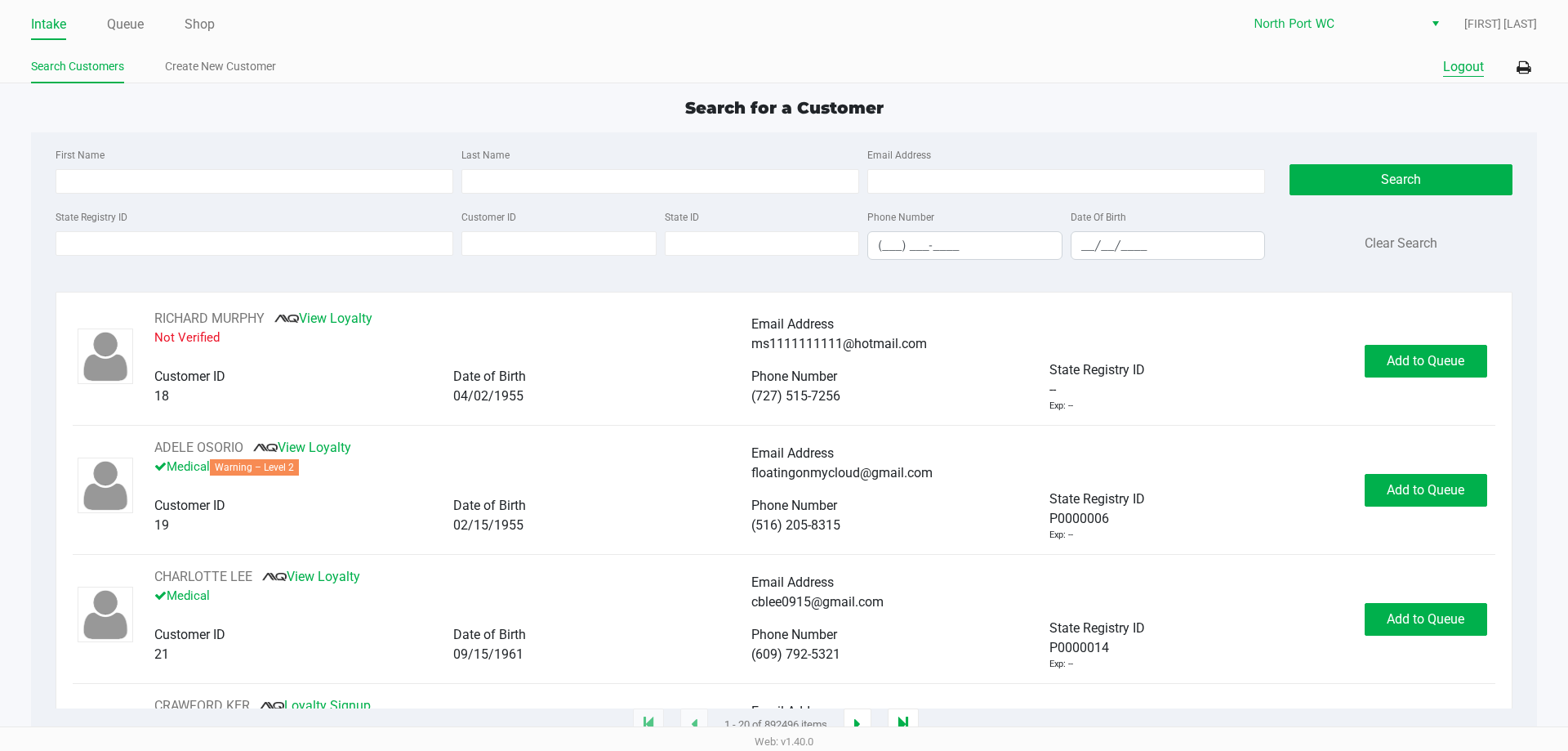 click on "Logout" 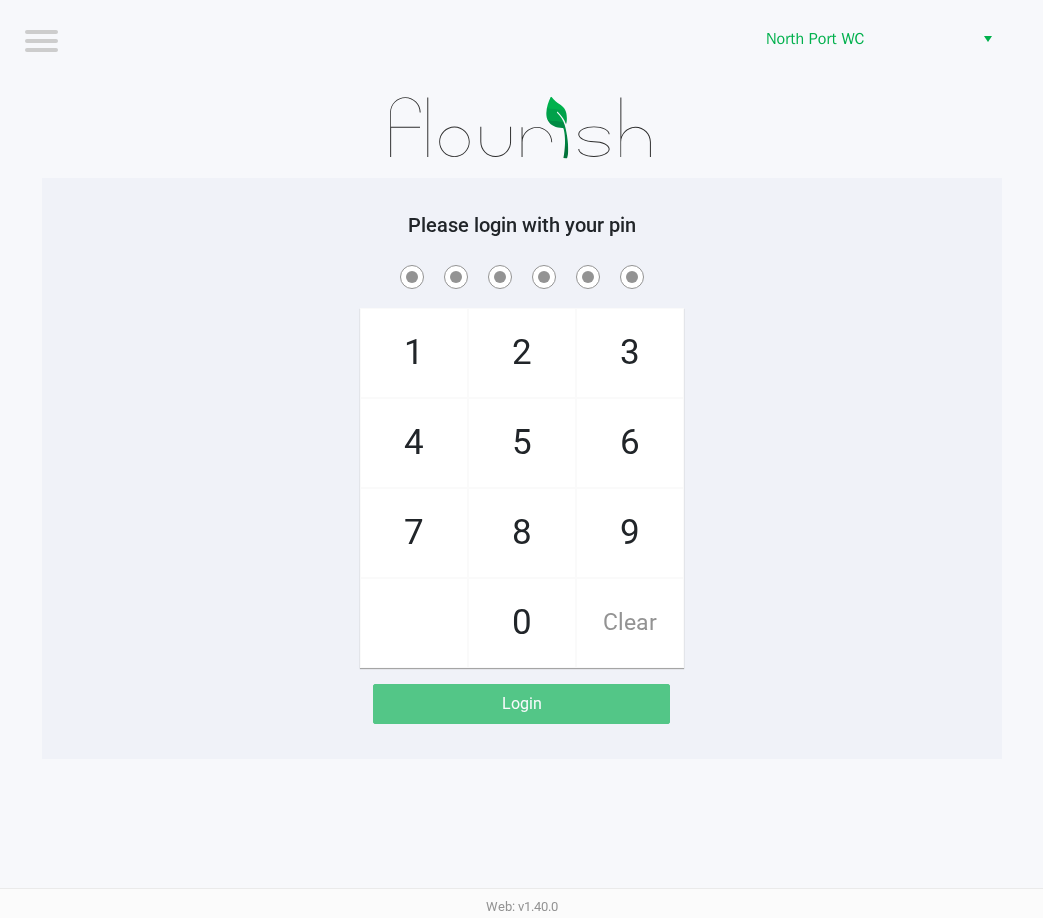 click on "Login" 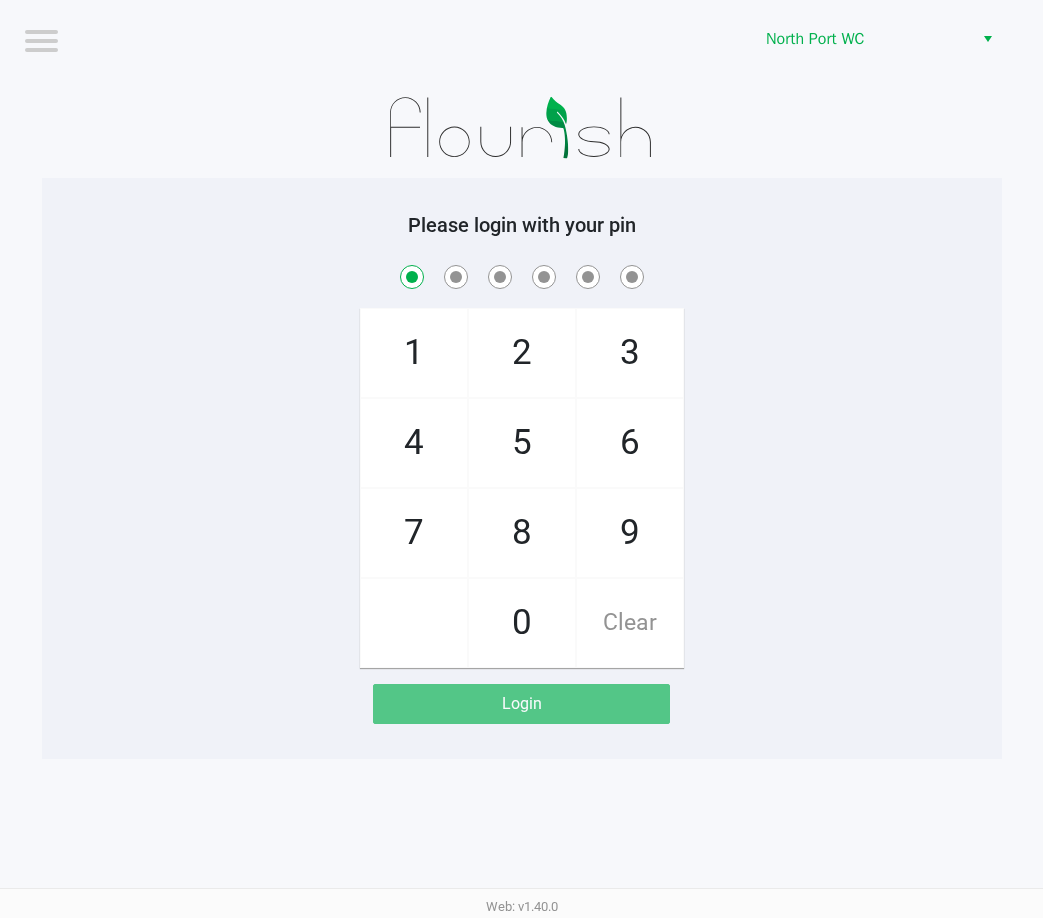 checkbox on "true" 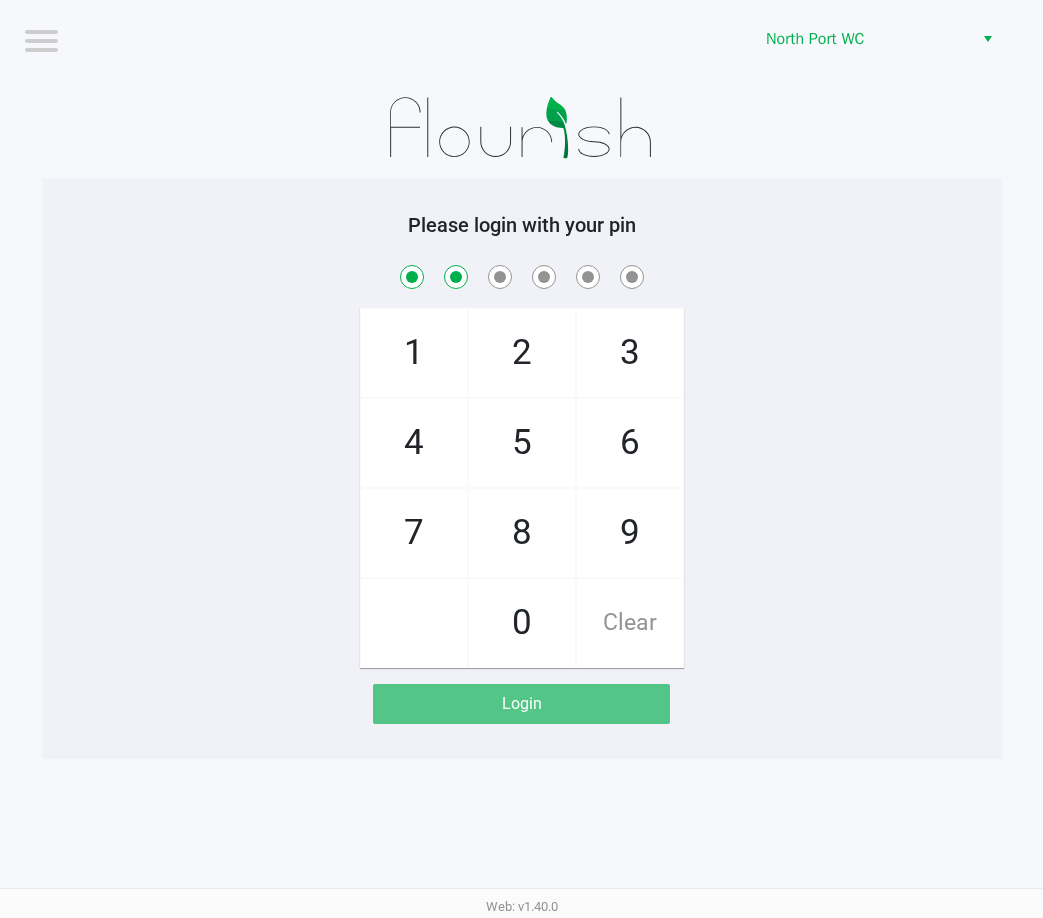 checkbox on "true" 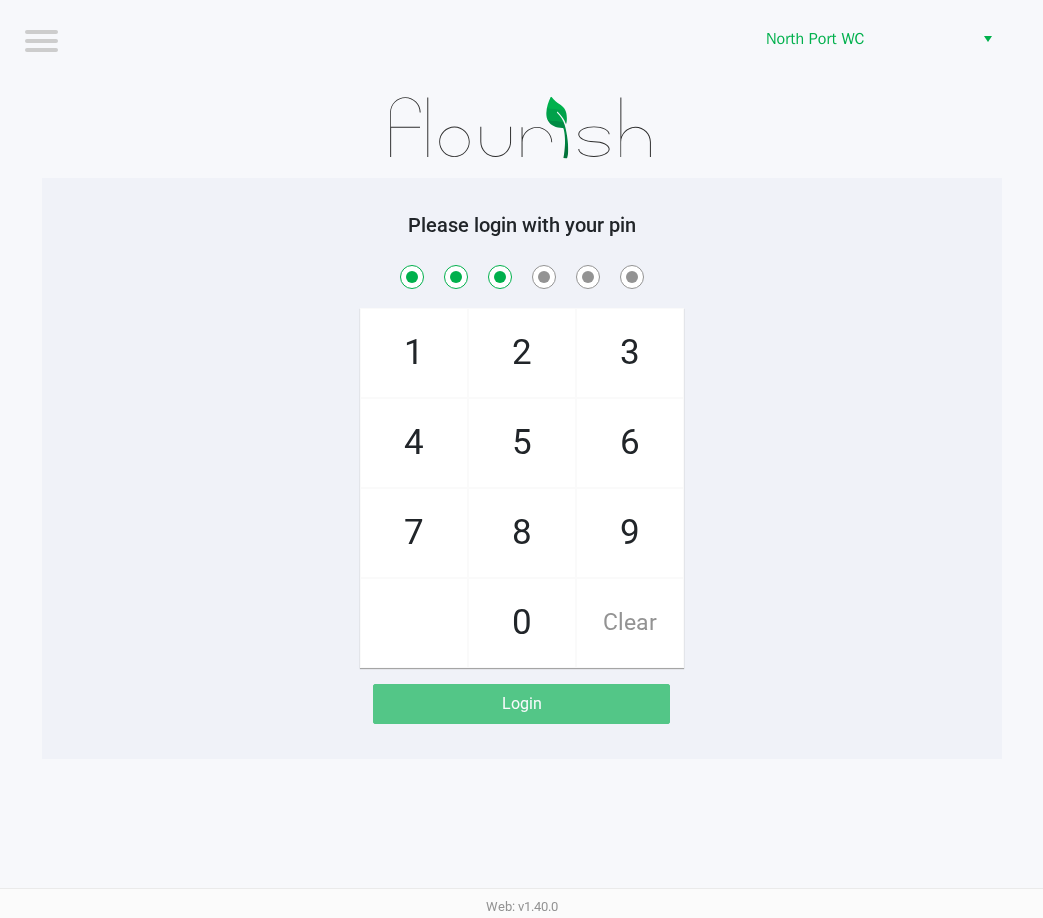 checkbox on "true" 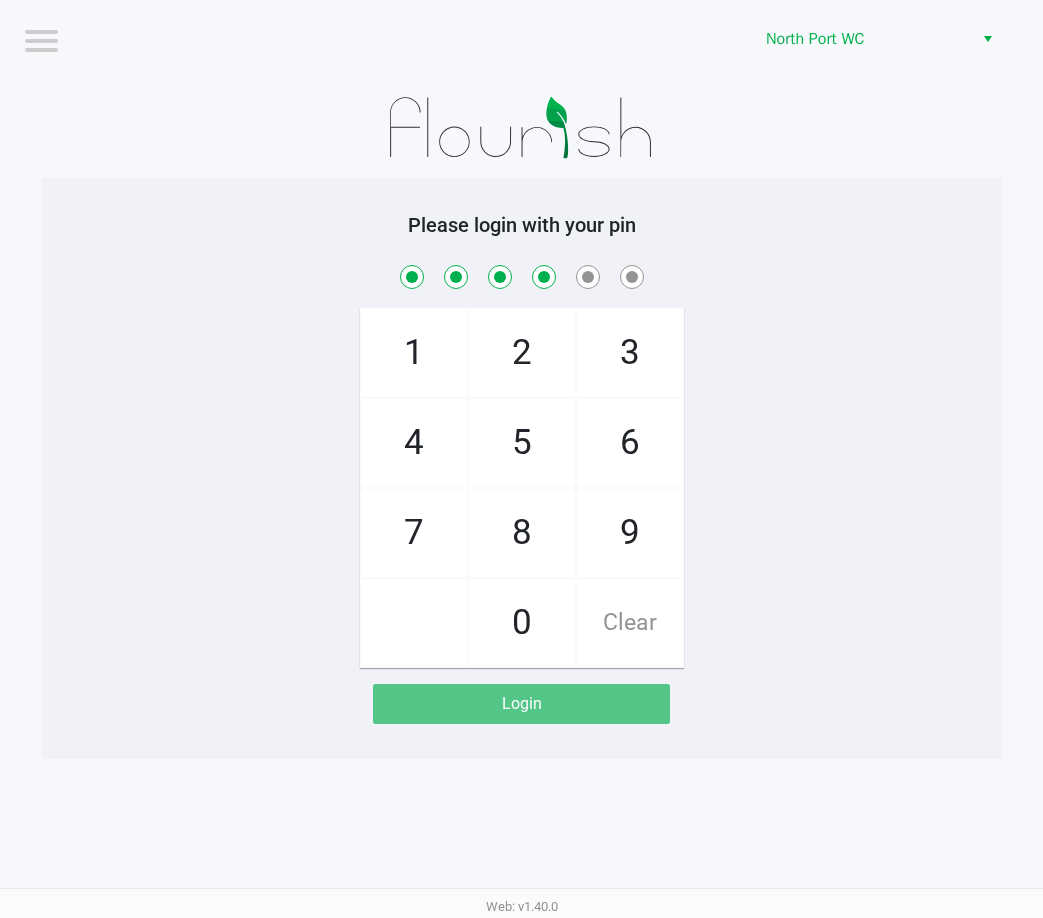 checkbox on "true" 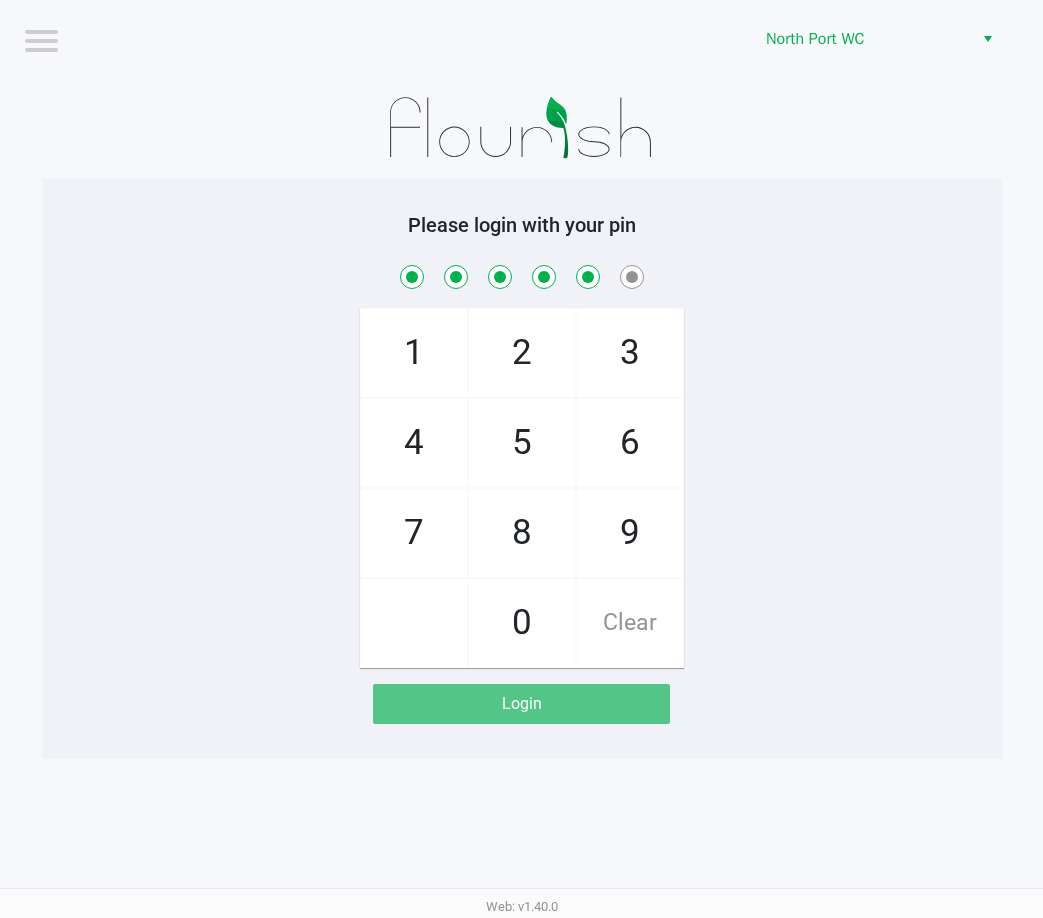 checkbox on "true" 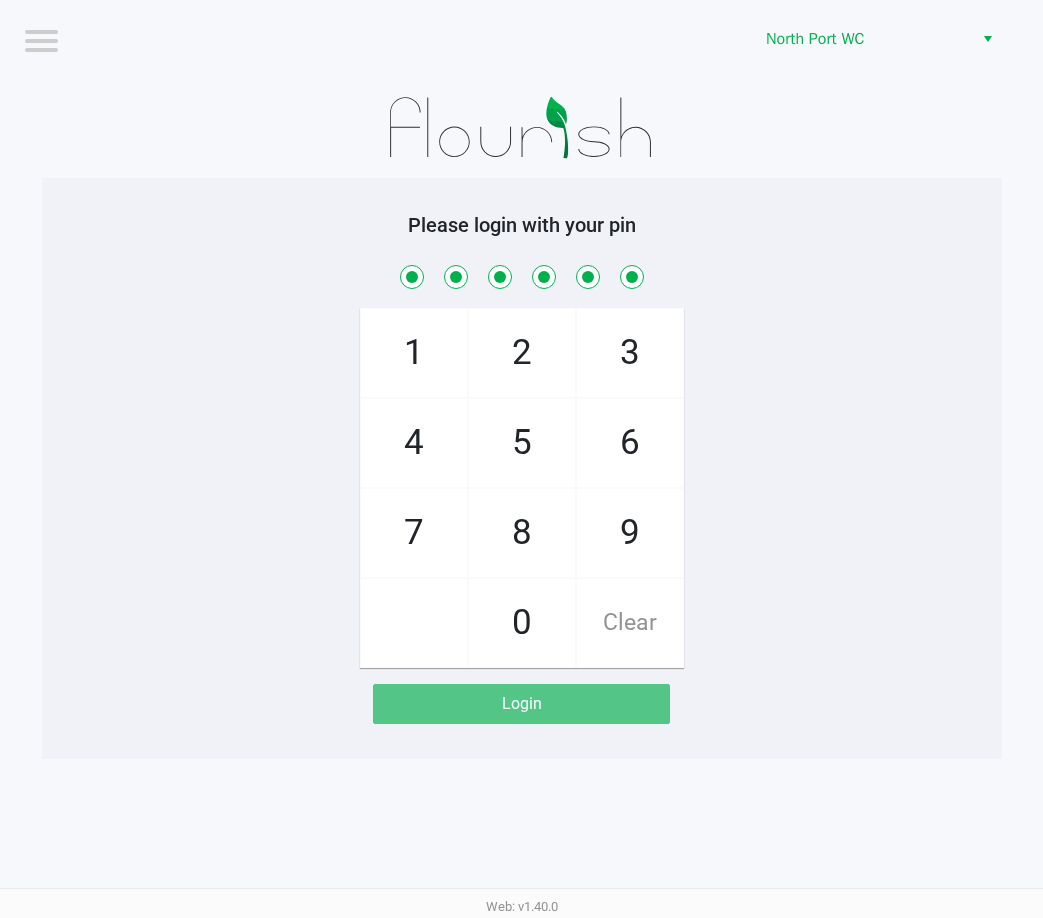 checkbox on "true" 